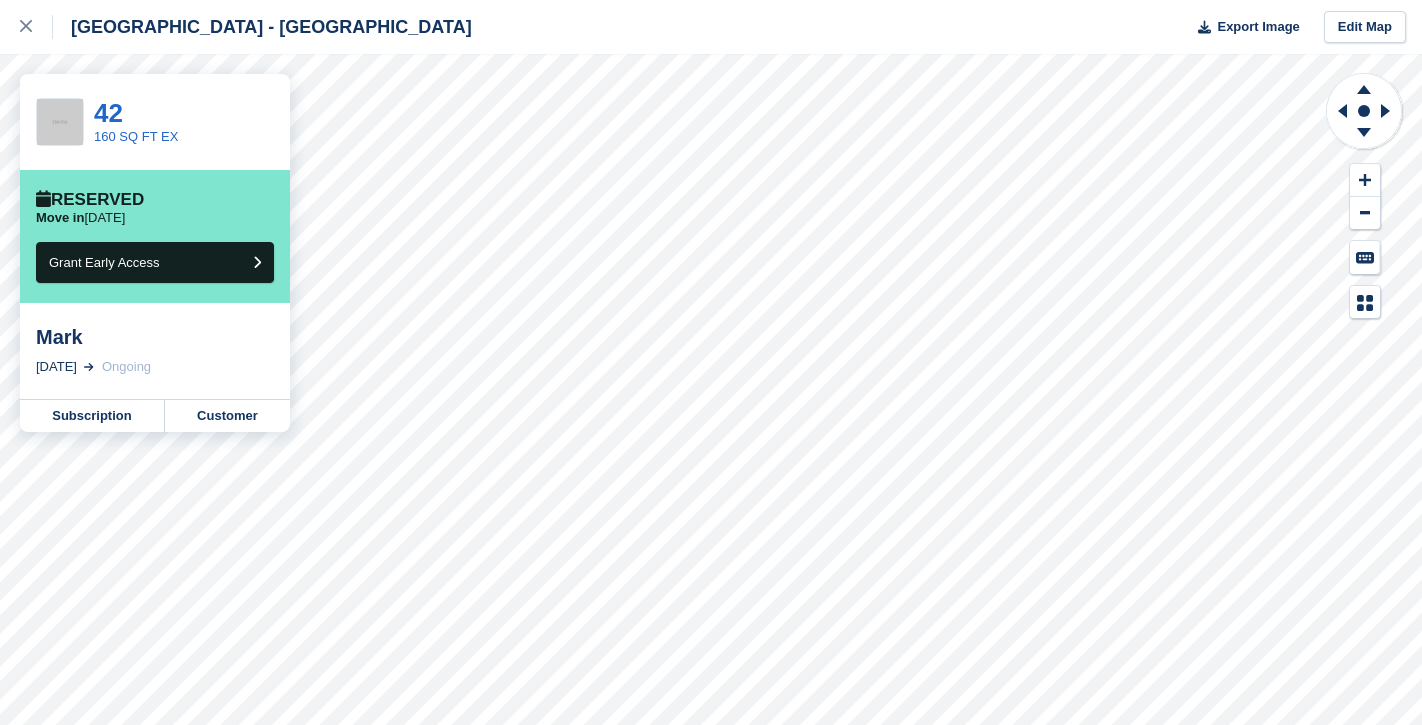scroll, scrollTop: 0, scrollLeft: 0, axis: both 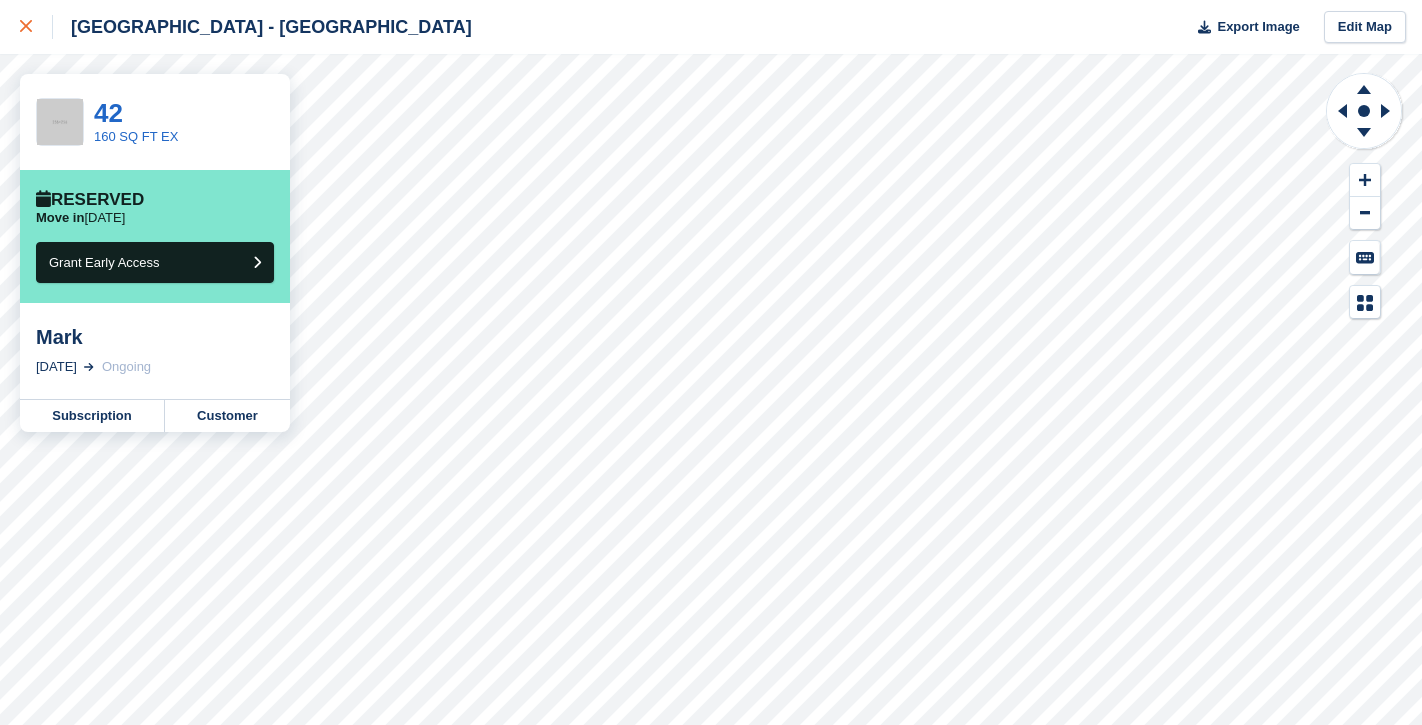 click 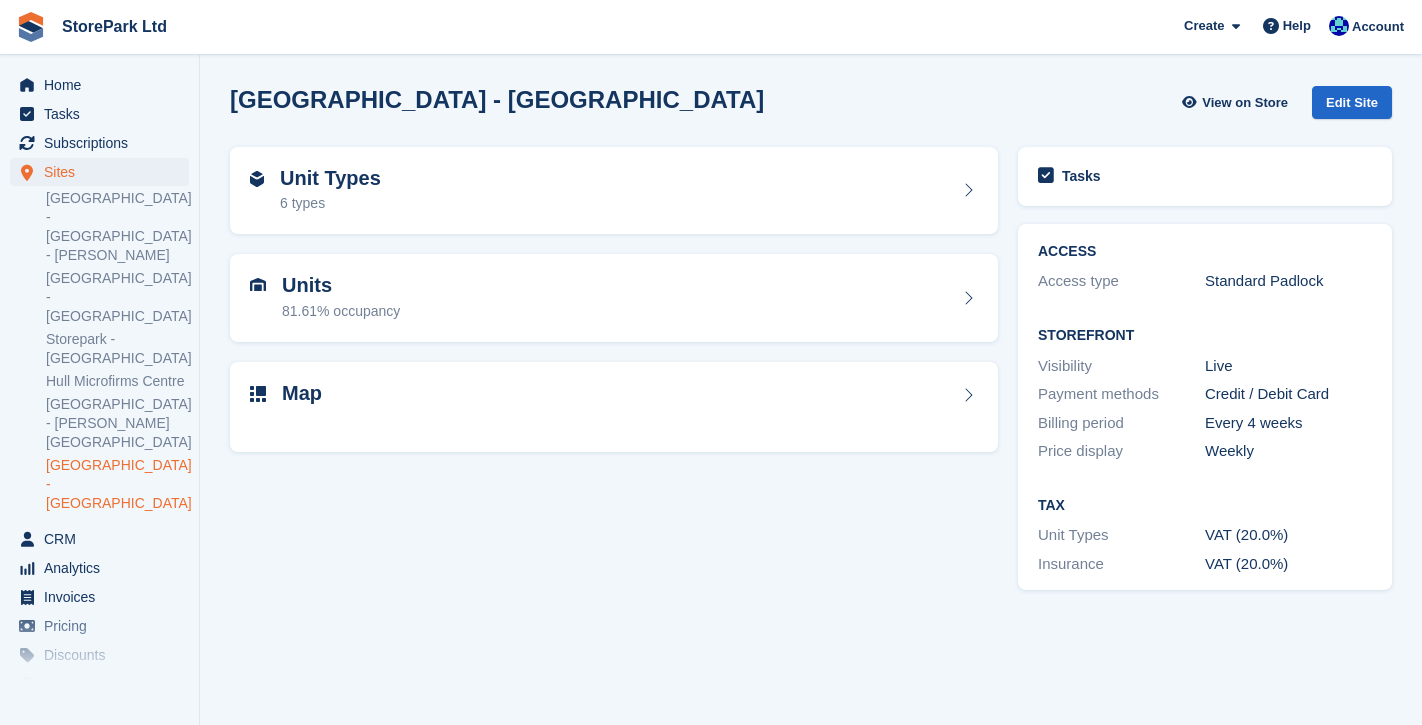 scroll, scrollTop: 0, scrollLeft: 0, axis: both 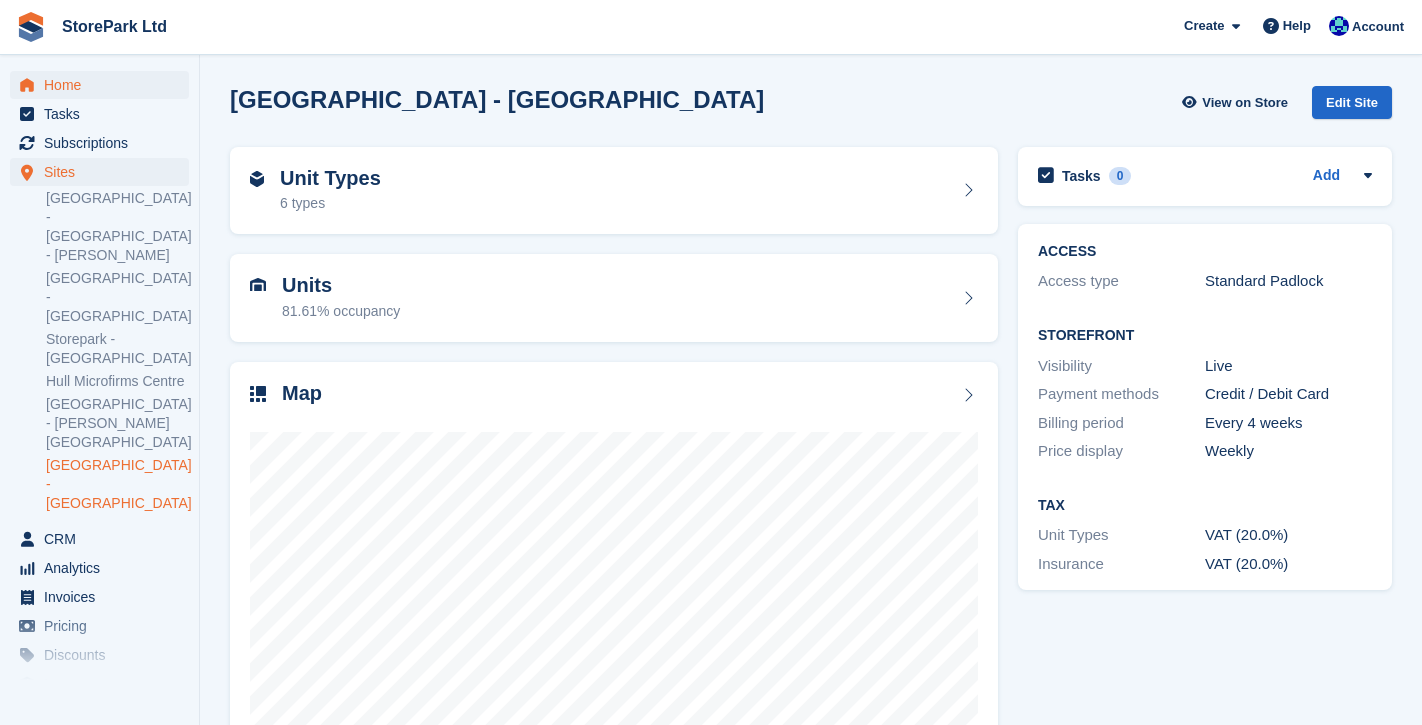 click on "Home" at bounding box center (104, 85) 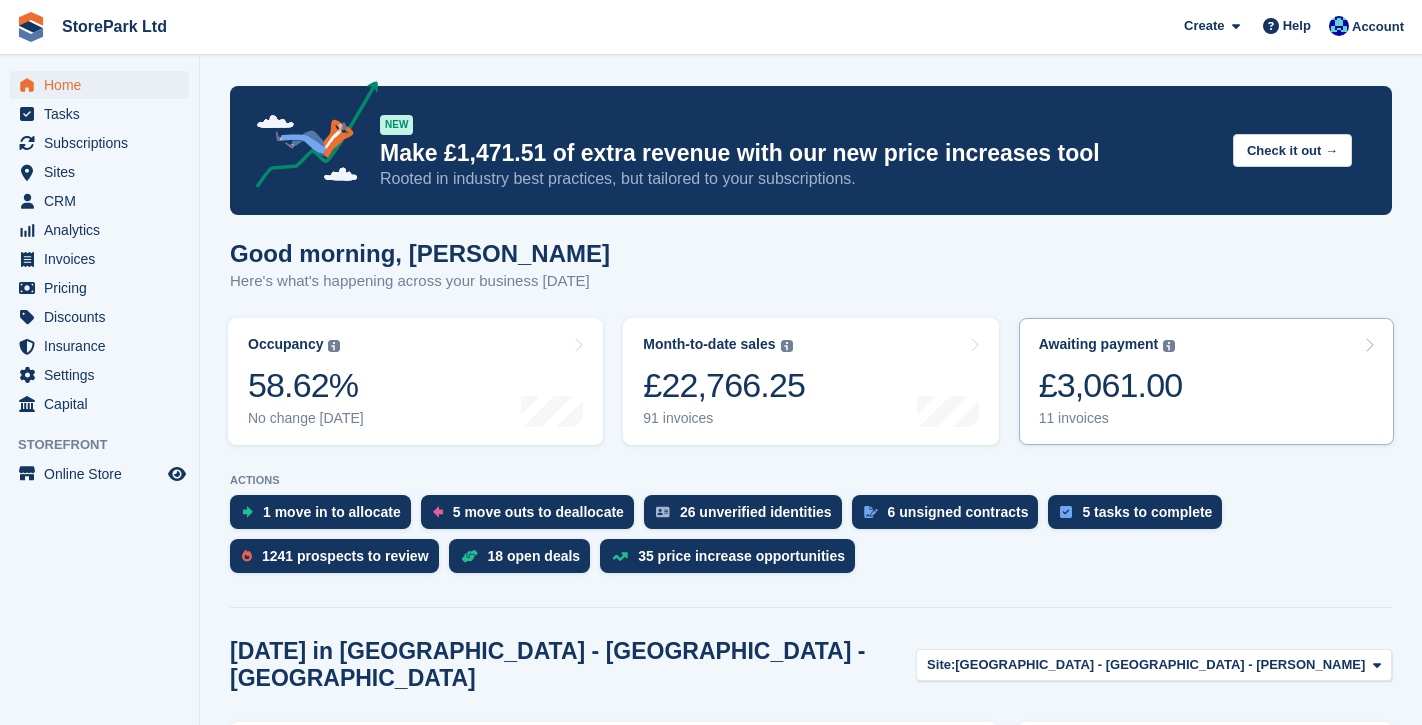 click on "Awaiting payment
The total outstanding balance on all open invoices.
£3,061.00
11 invoices" at bounding box center [1206, 381] 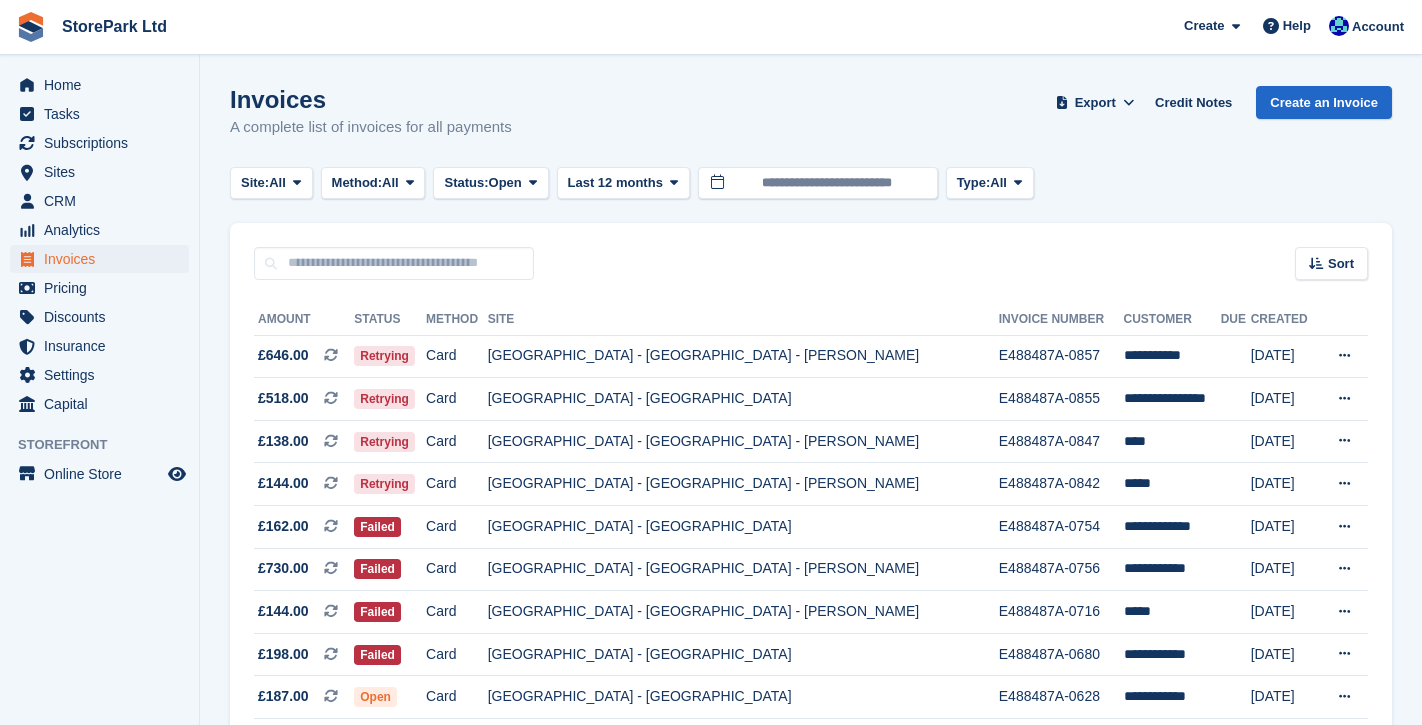 scroll, scrollTop: 0, scrollLeft: 0, axis: both 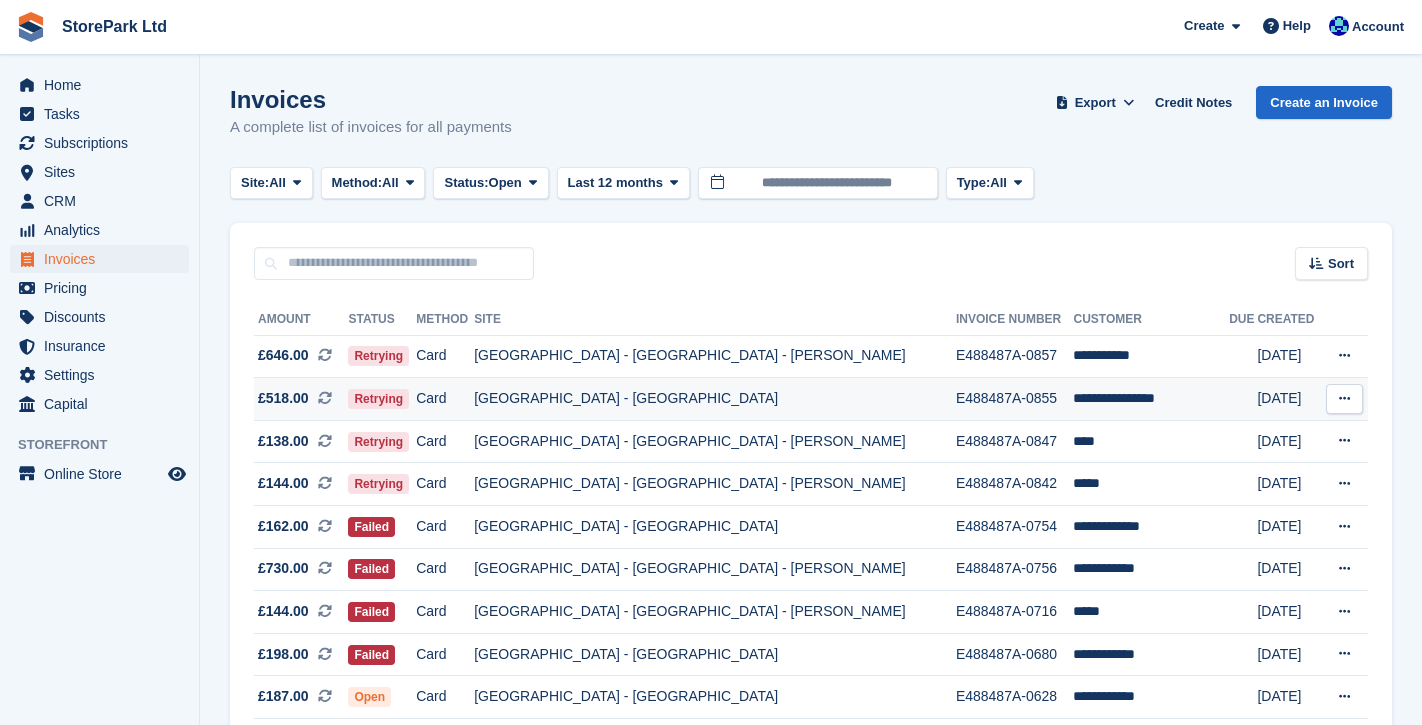 click on "[GEOGRAPHIC_DATA] - [GEOGRAPHIC_DATA]" at bounding box center [715, 399] 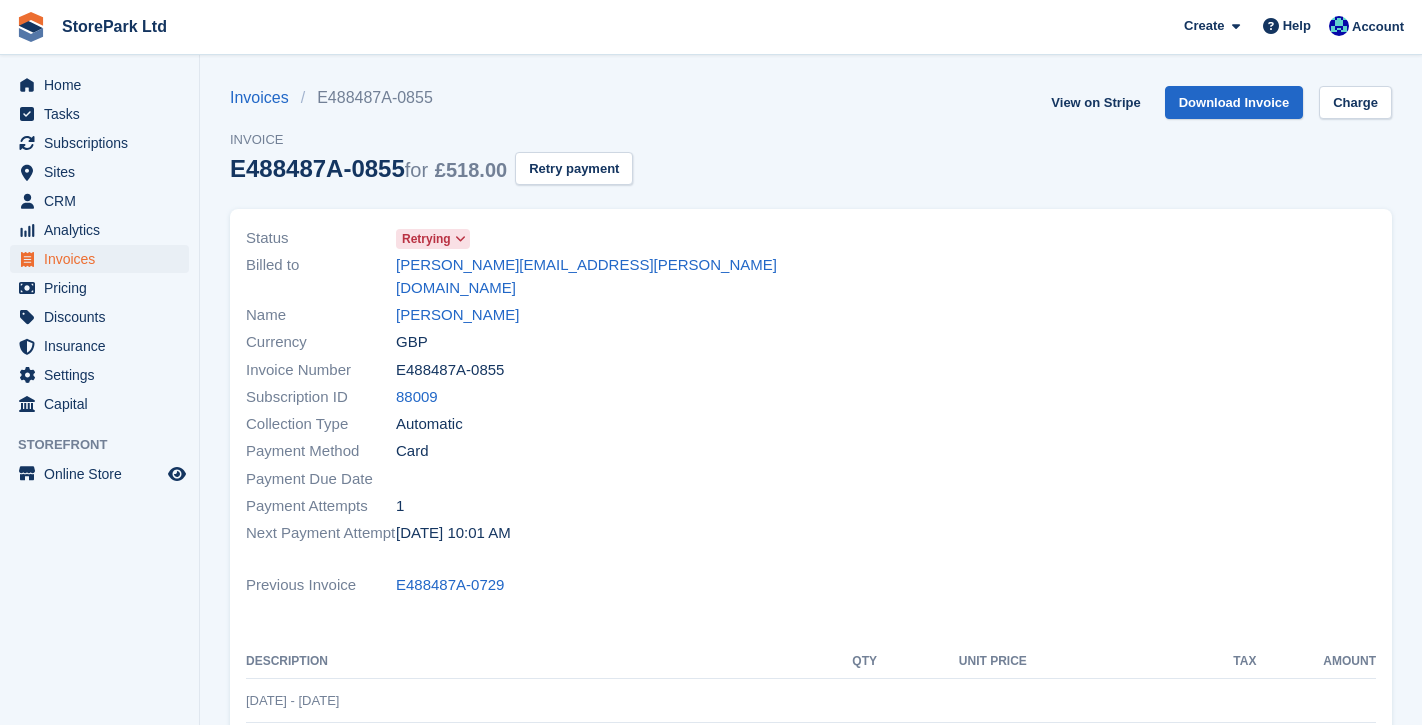 scroll, scrollTop: 0, scrollLeft: 0, axis: both 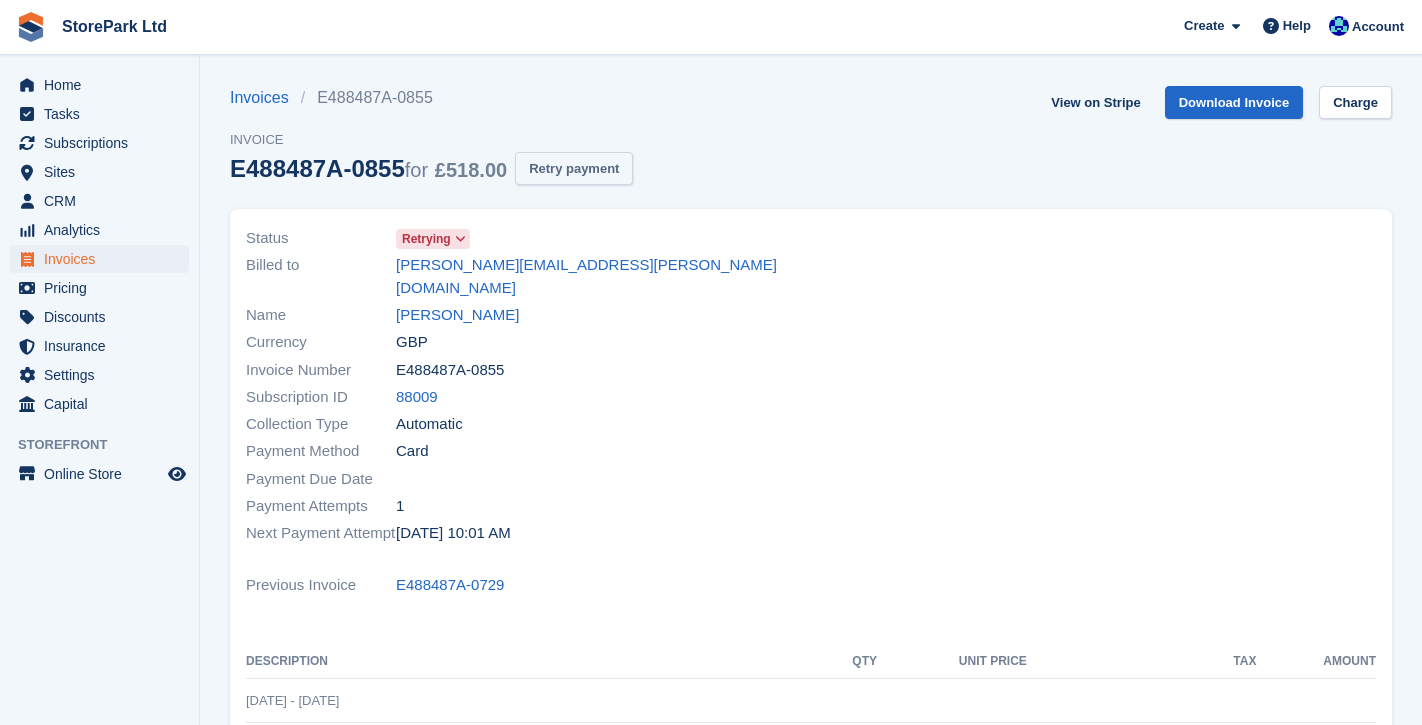 click on "Retry payment" at bounding box center [574, 168] 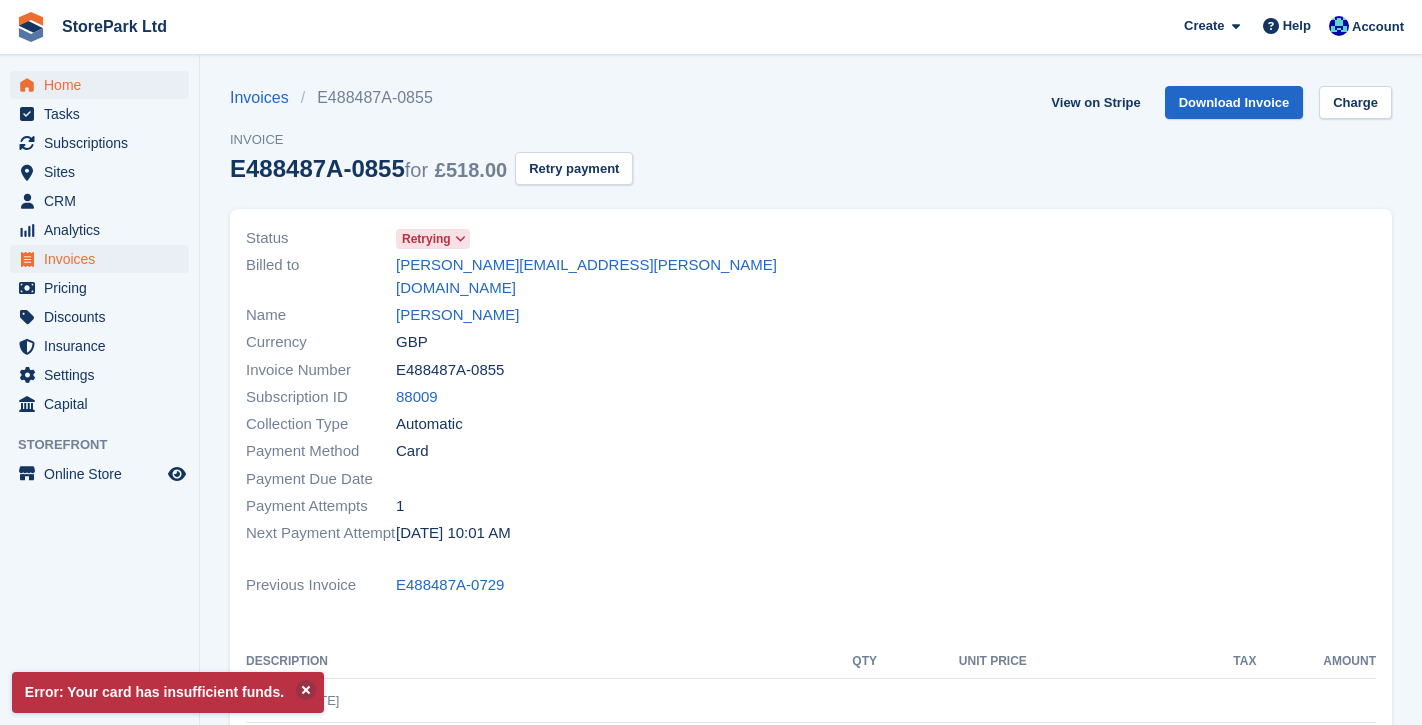 click on "Home" at bounding box center (104, 85) 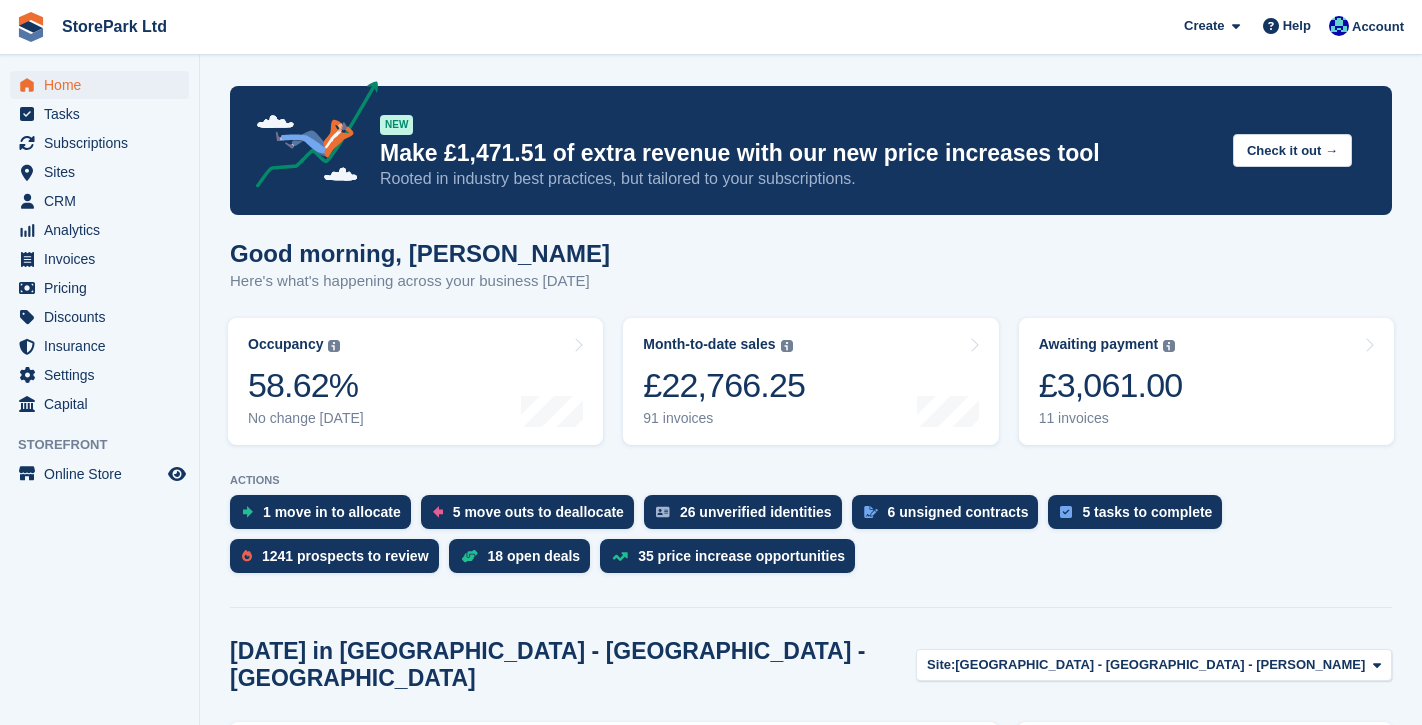 scroll, scrollTop: 0, scrollLeft: 0, axis: both 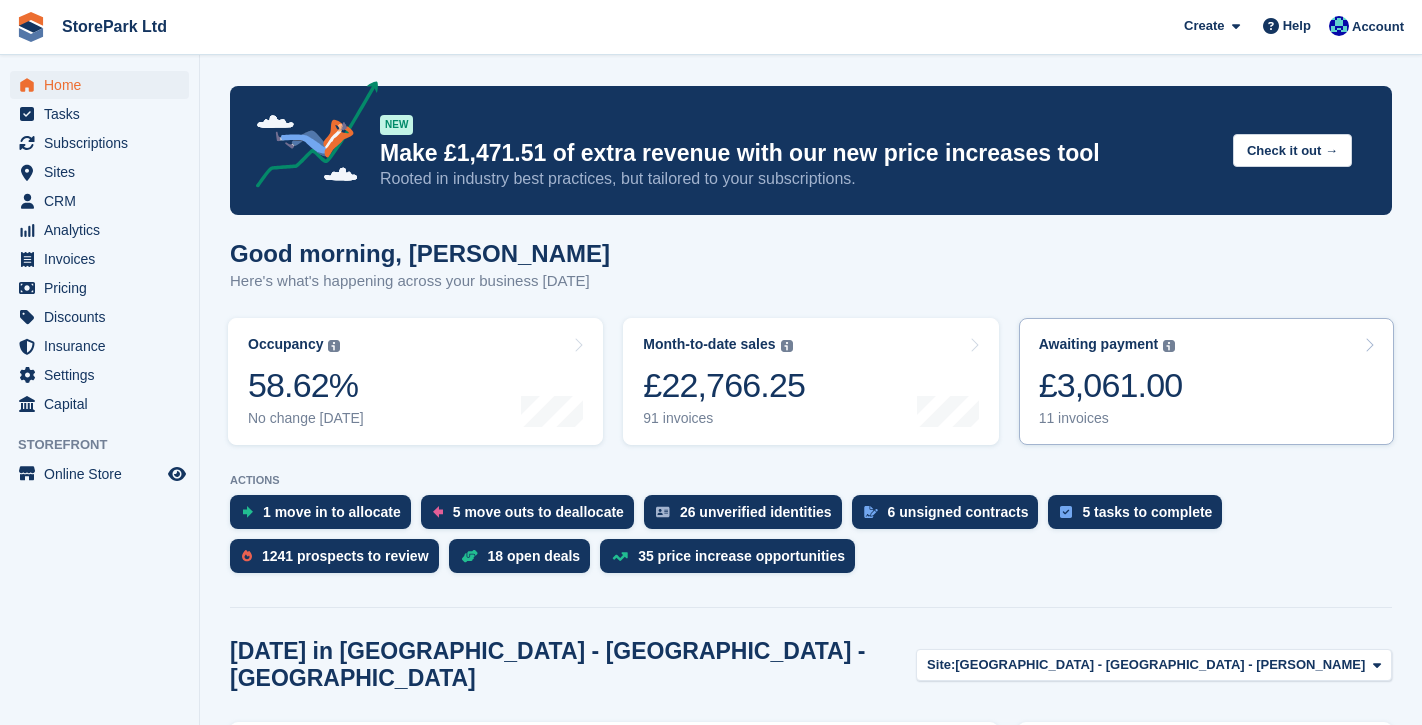 click on "Awaiting payment
The total outstanding balance on all open invoices.
£3,061.00
11 invoices" at bounding box center [1206, 381] 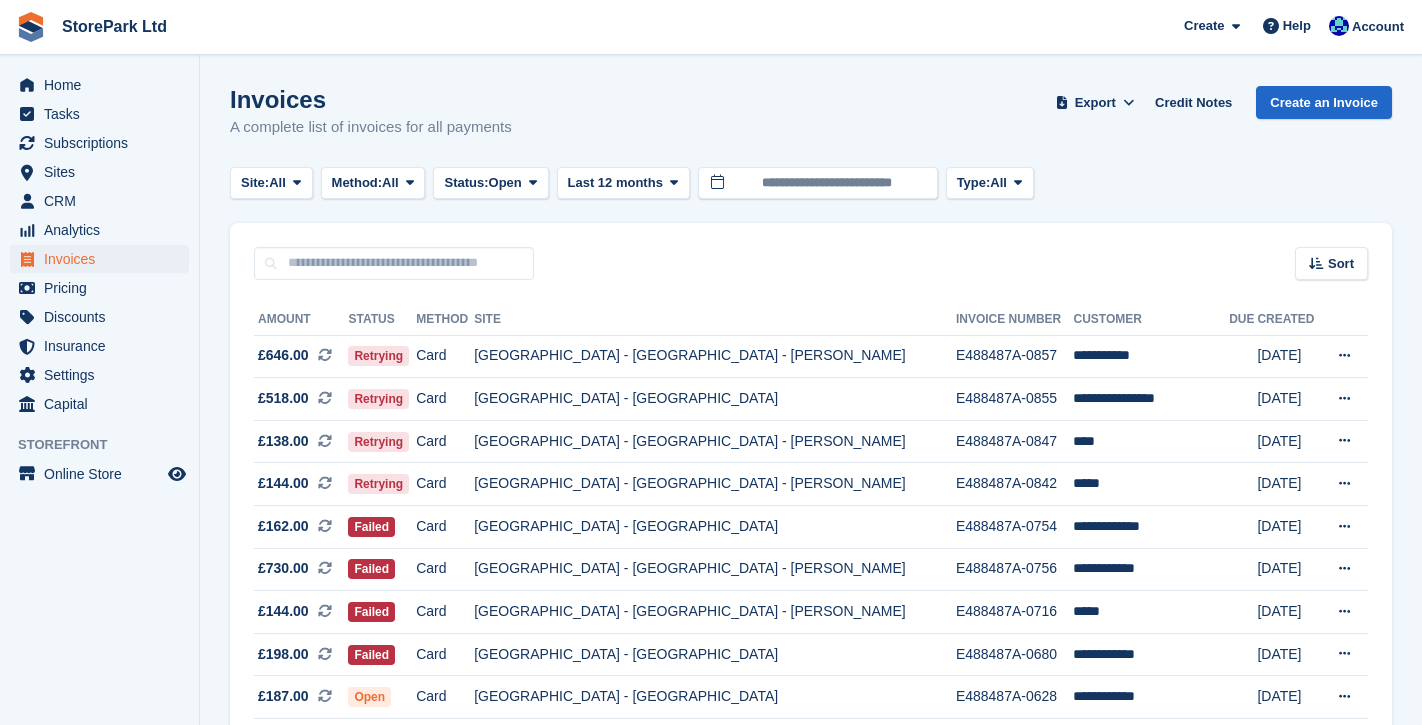 scroll, scrollTop: 0, scrollLeft: 0, axis: both 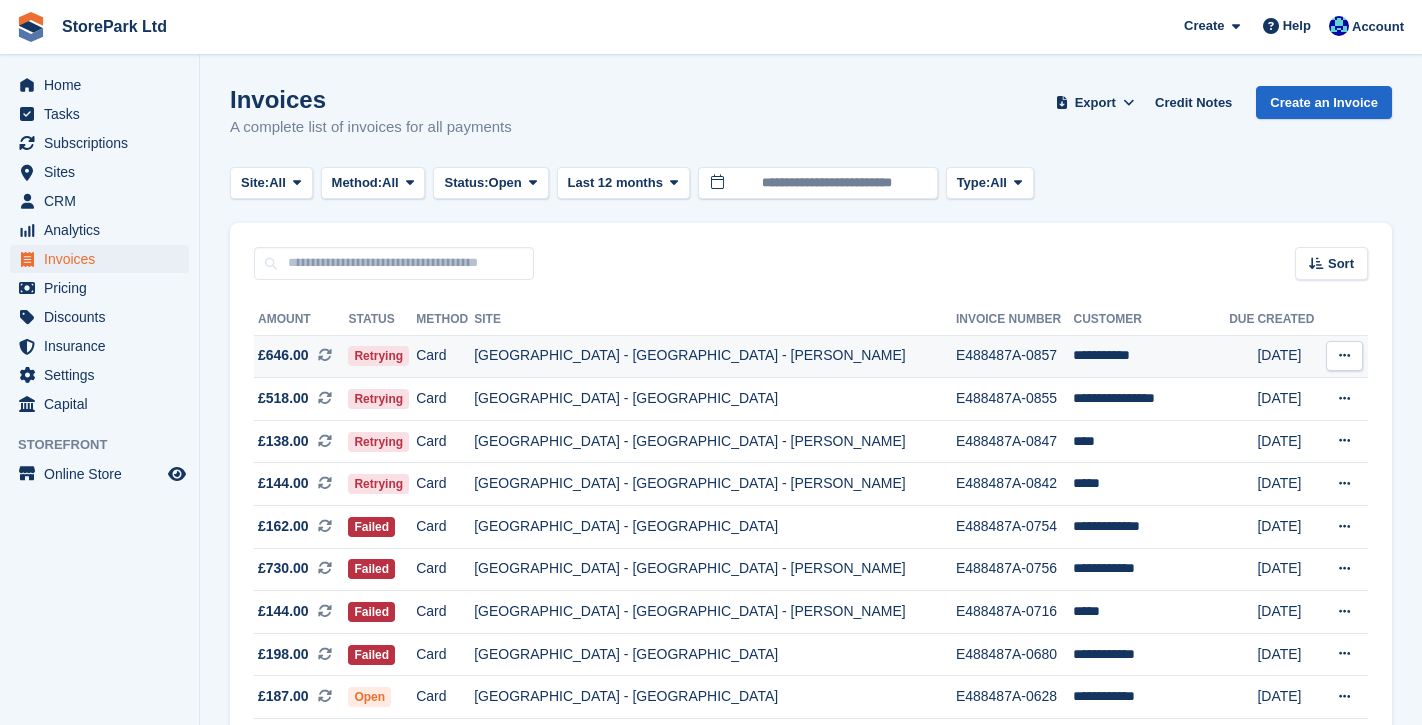click on "[GEOGRAPHIC_DATA] - [GEOGRAPHIC_DATA] - [PERSON_NAME]" at bounding box center [715, 356] 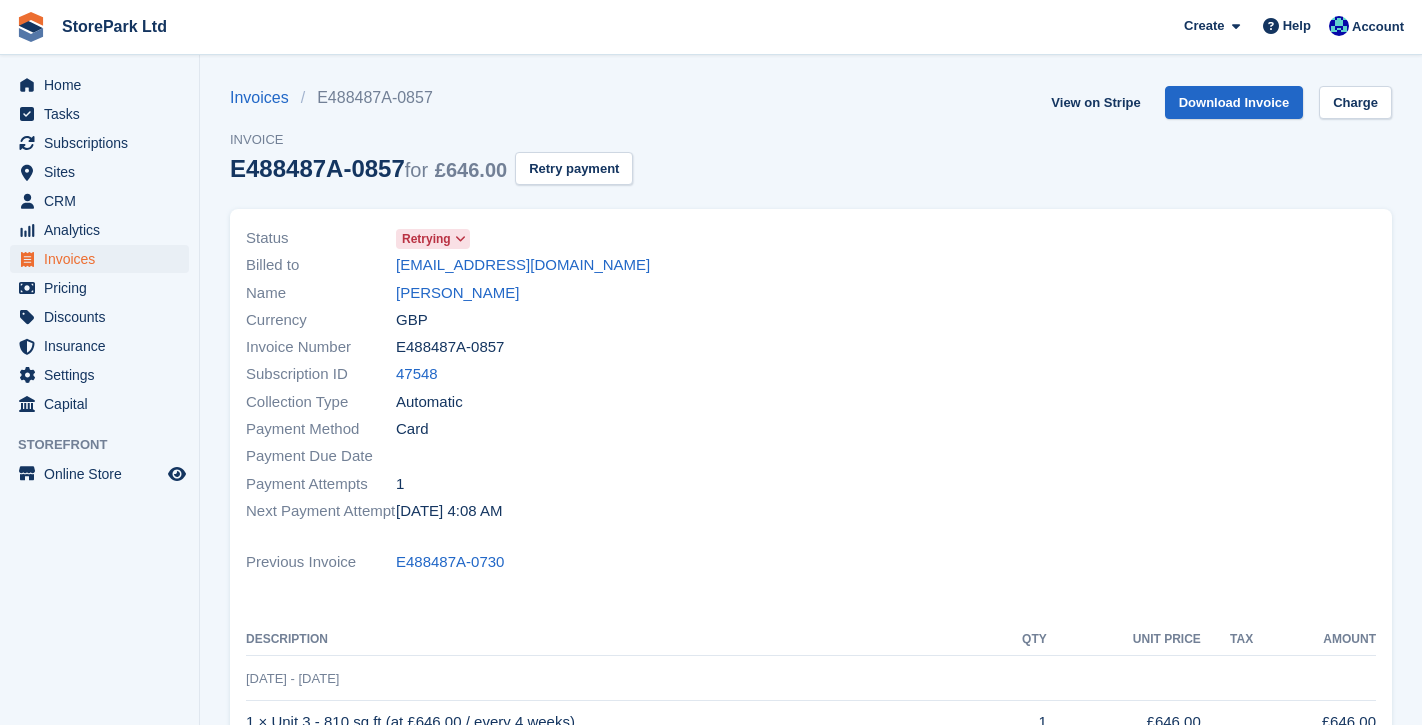 scroll, scrollTop: 0, scrollLeft: 0, axis: both 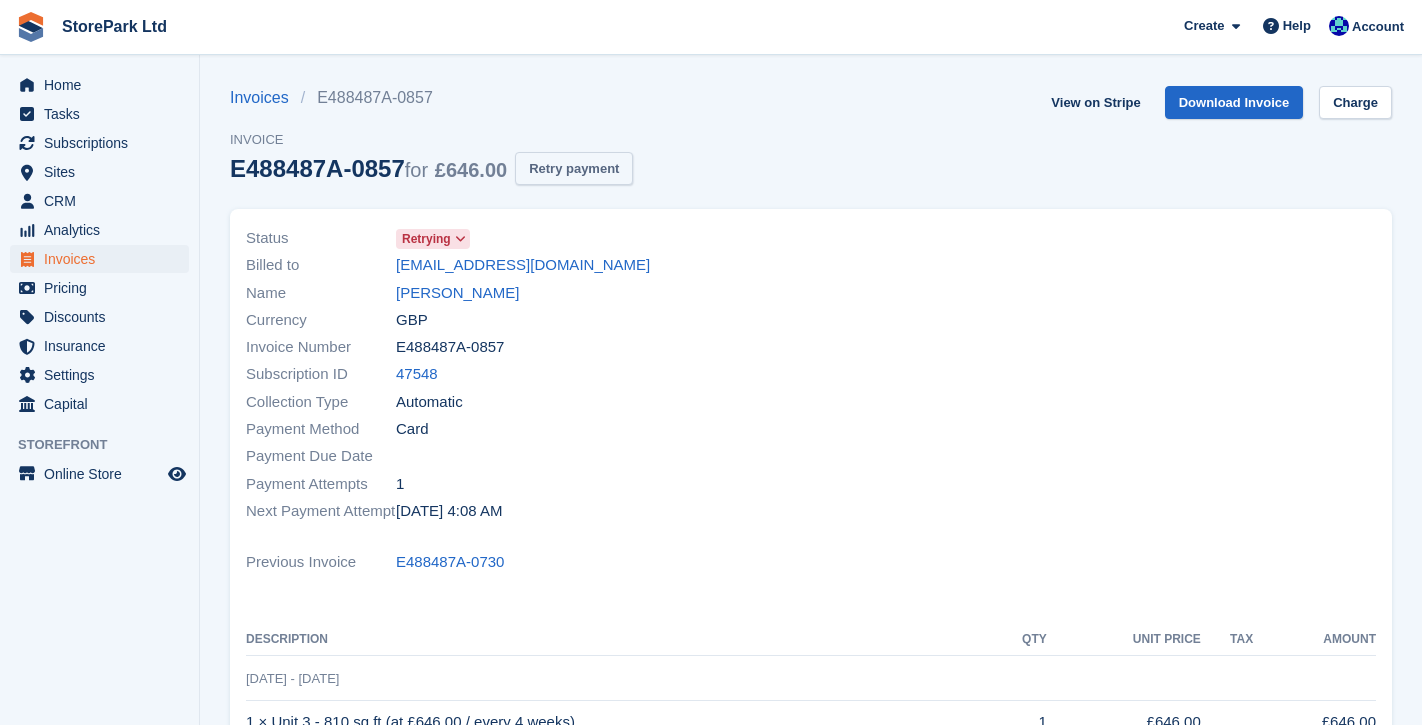 click on "Retry payment" at bounding box center (574, 168) 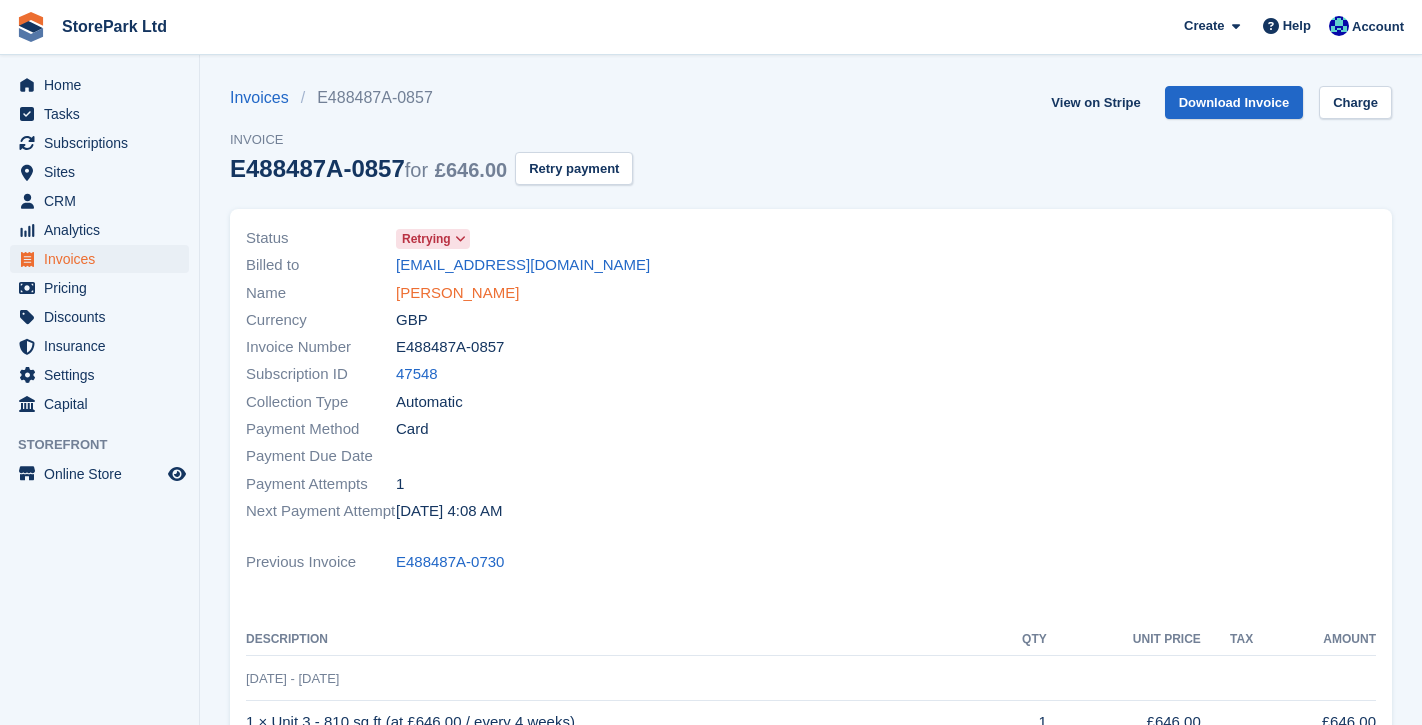 click on "Ali khanjar" at bounding box center (457, 293) 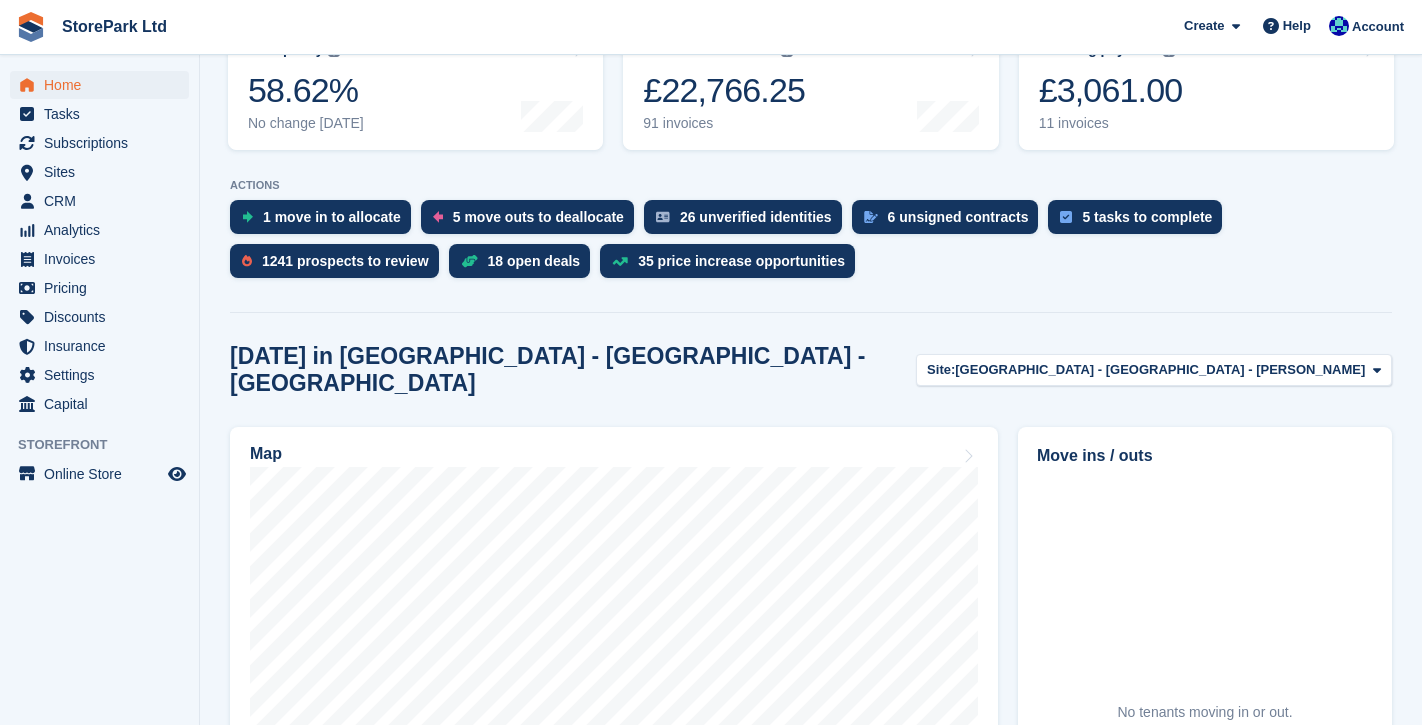 scroll, scrollTop: 229, scrollLeft: 0, axis: vertical 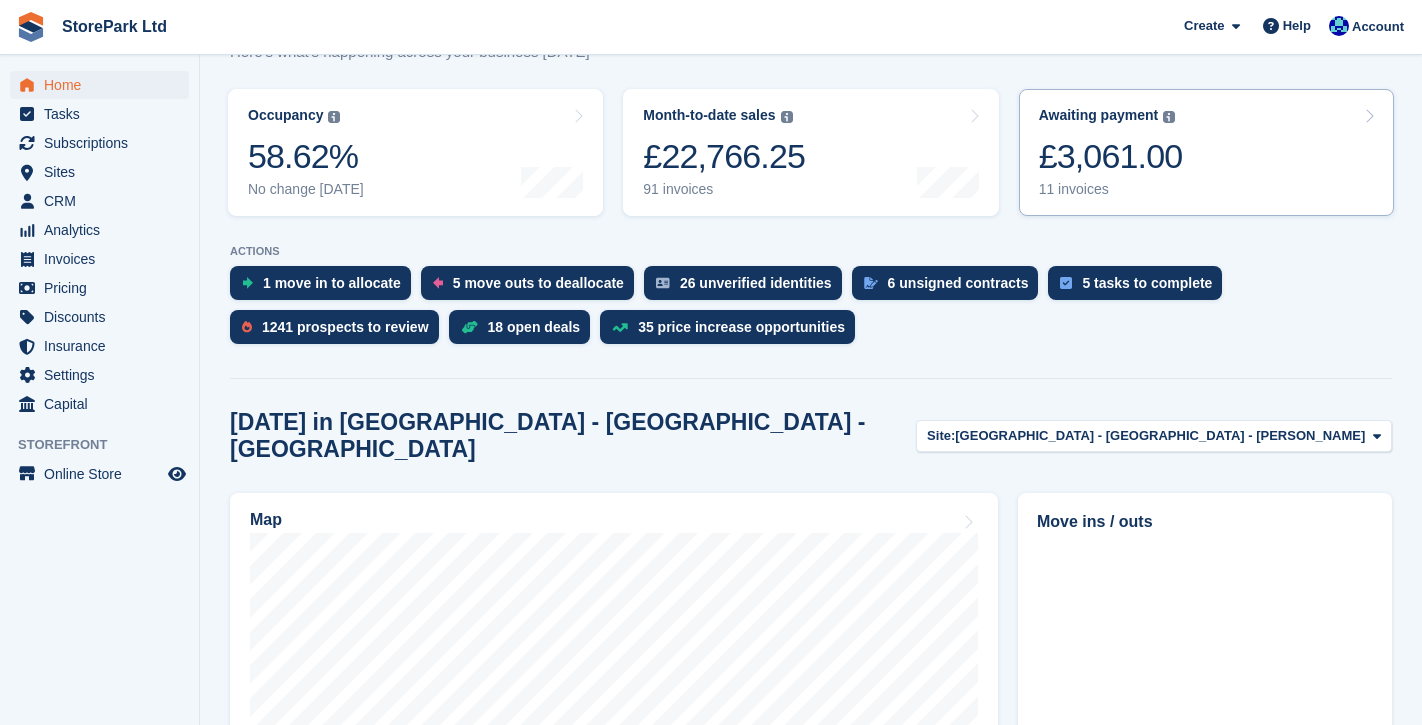 click on "Awaiting payment
The total outstanding balance on all open invoices.
£3,061.00
11 invoices" at bounding box center (1206, 152) 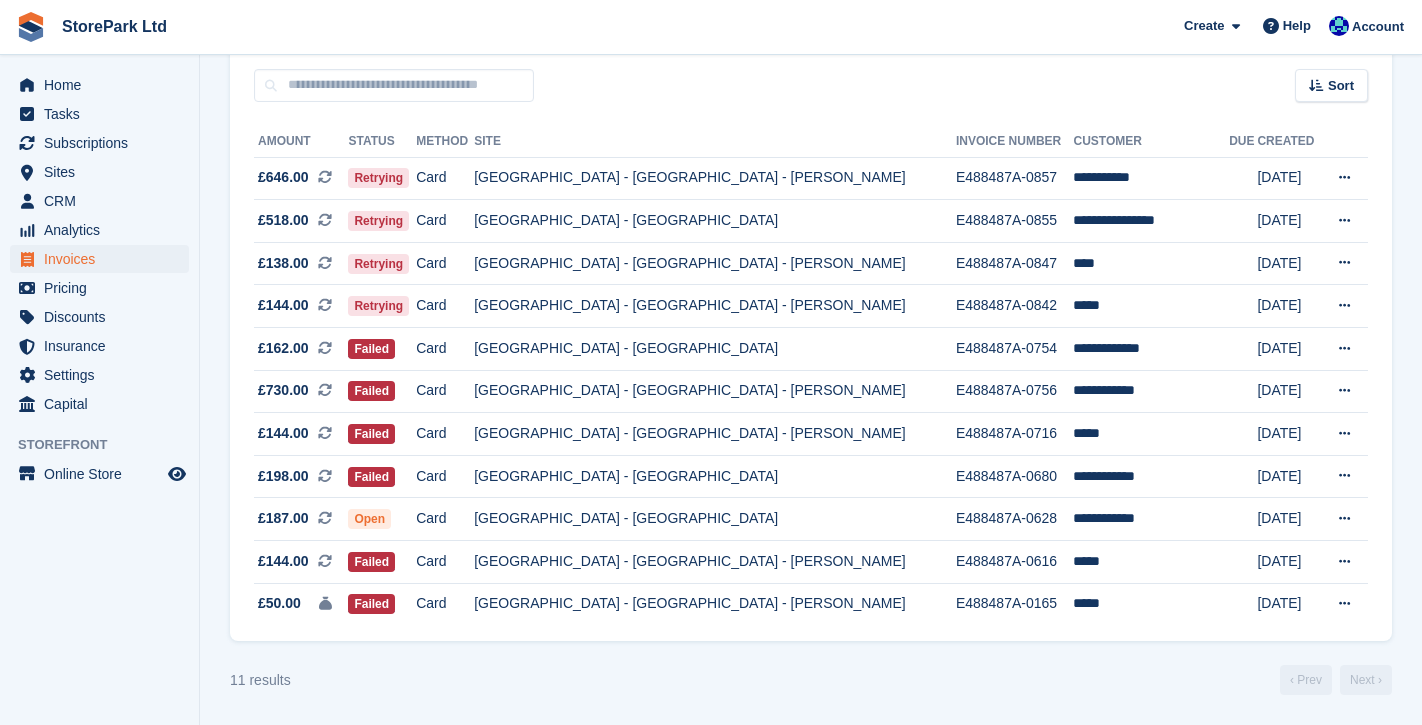 scroll, scrollTop: 189, scrollLeft: 0, axis: vertical 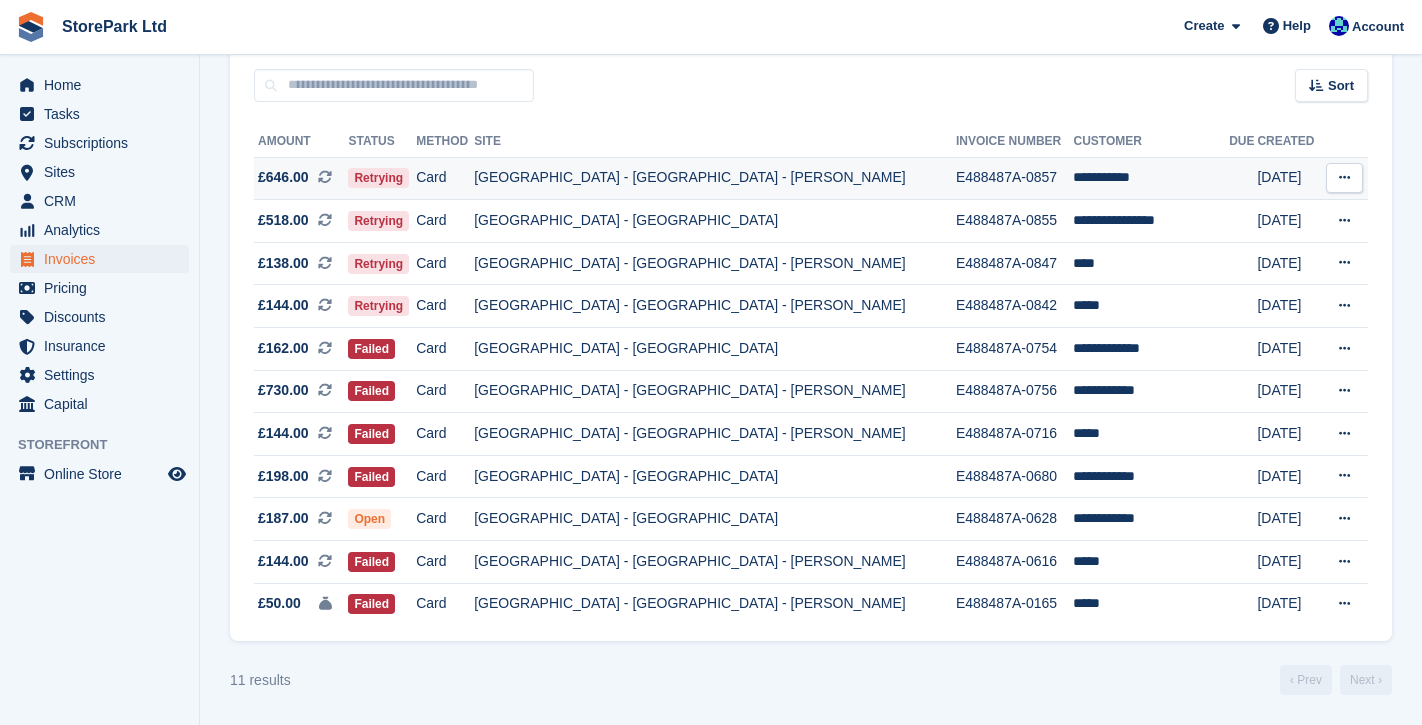 click on "E488487A-0857" at bounding box center (1015, 178) 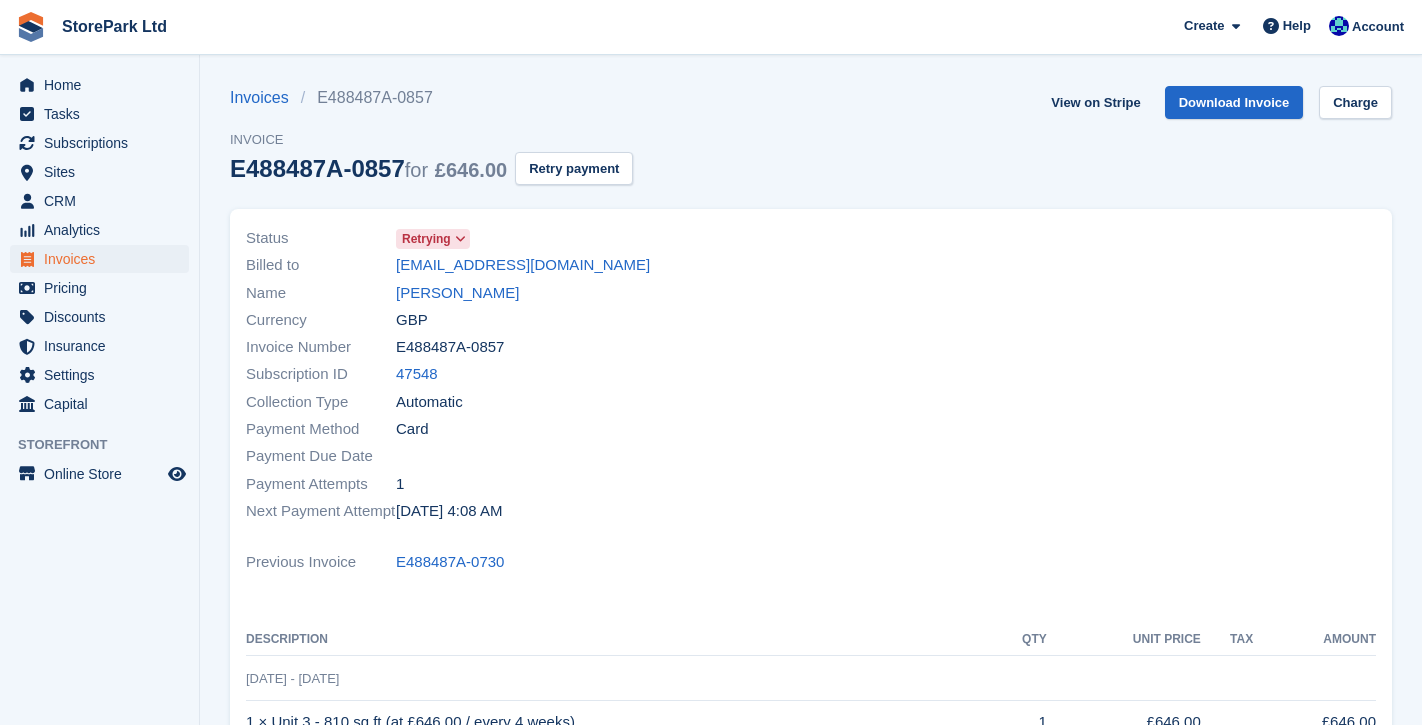 scroll, scrollTop: 0, scrollLeft: 0, axis: both 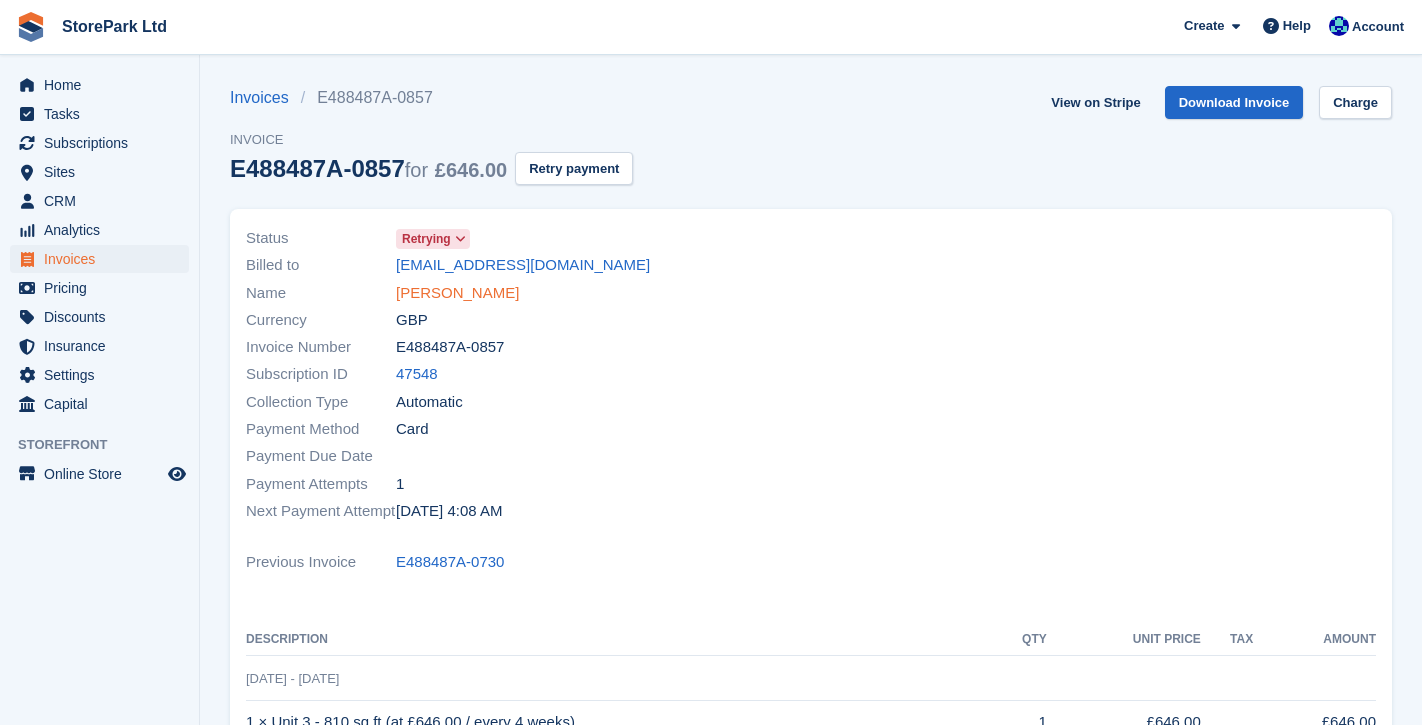 click on "Ali khanjar" at bounding box center [457, 293] 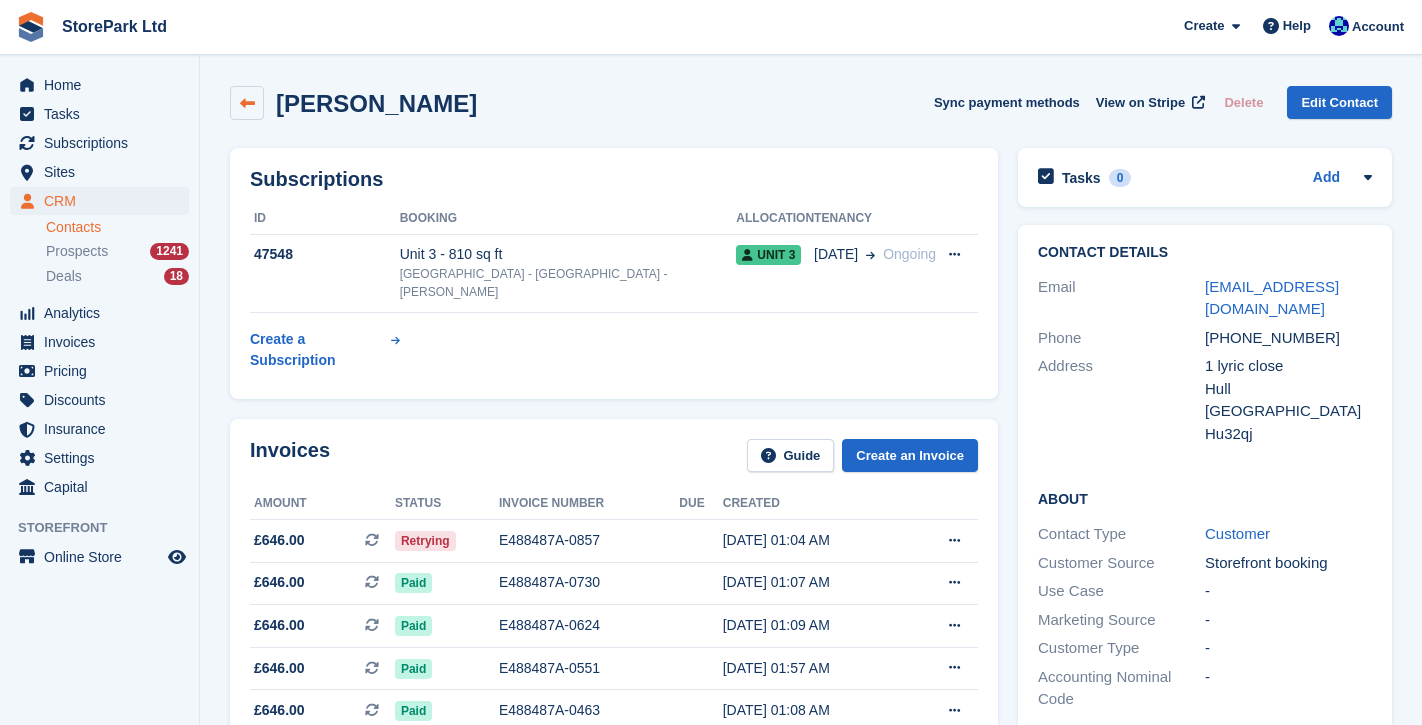 click at bounding box center (247, 103) 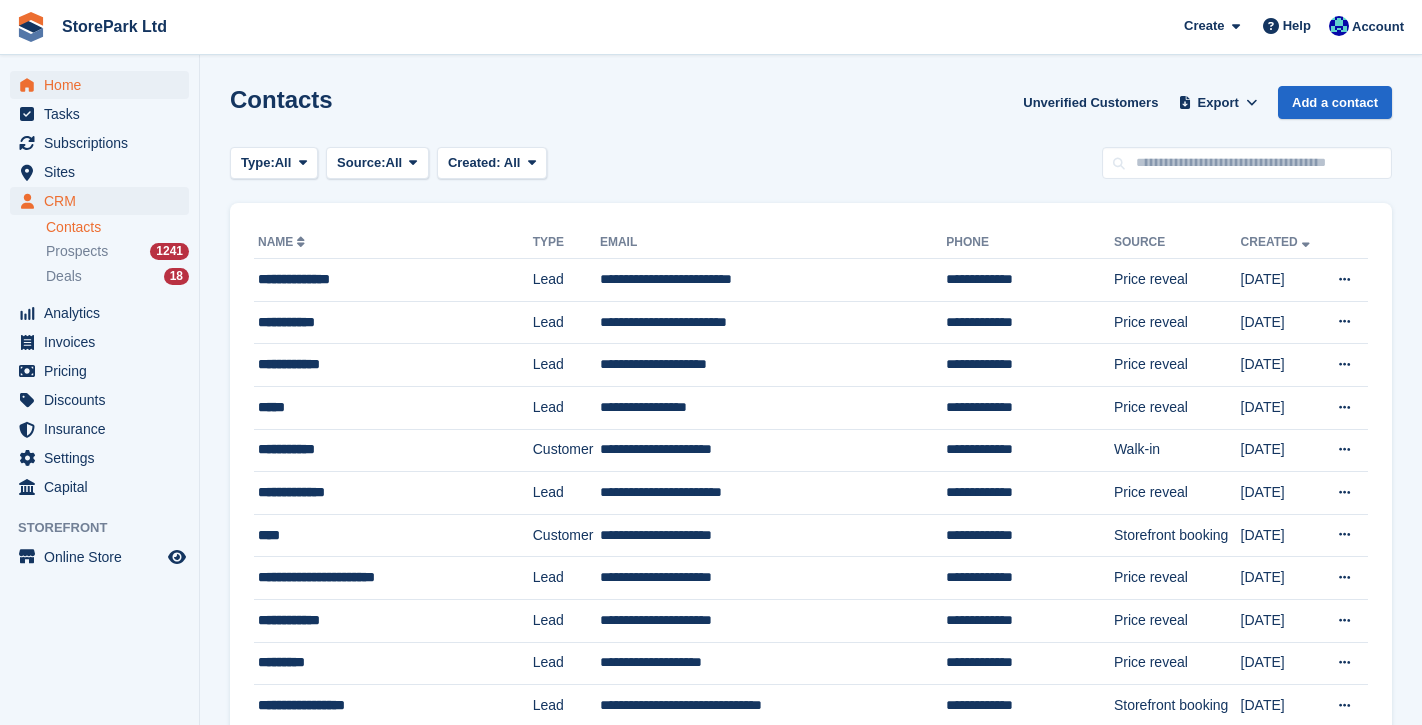 click on "Home" at bounding box center [104, 85] 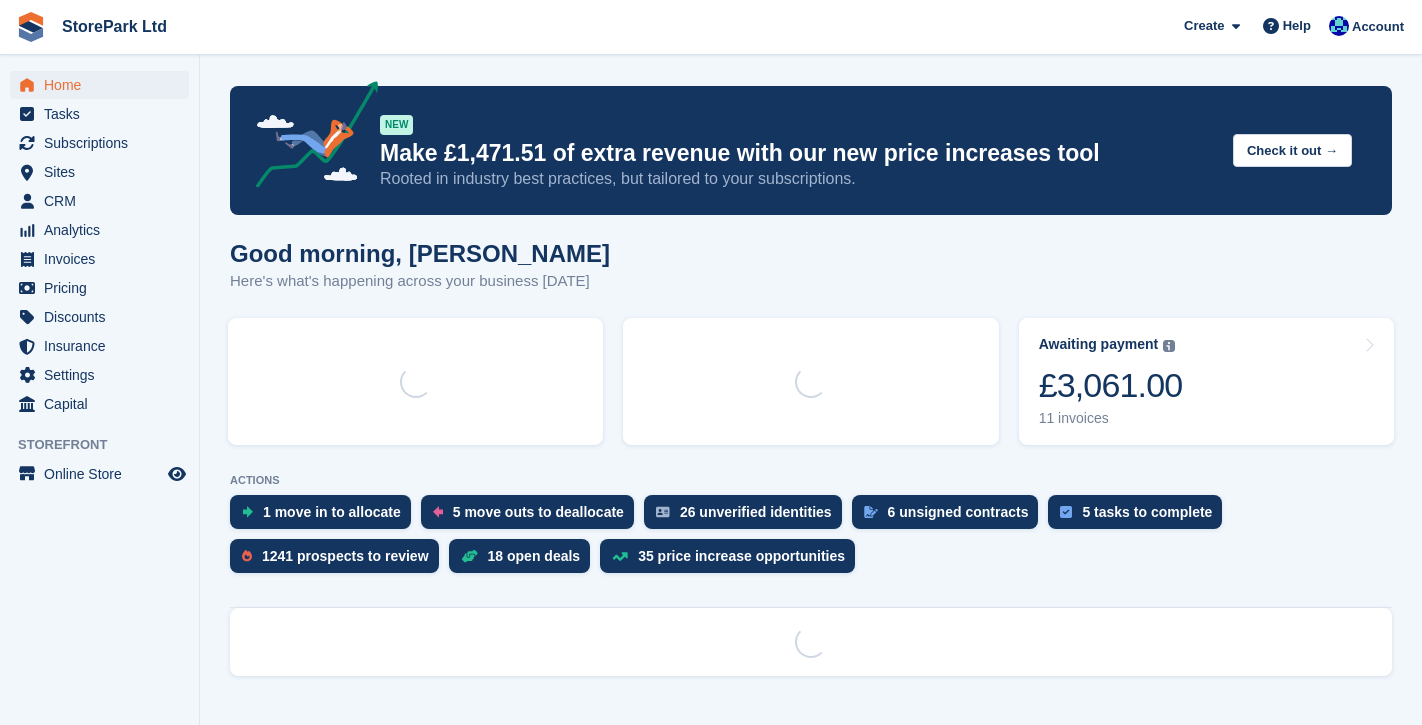 scroll, scrollTop: 0, scrollLeft: 0, axis: both 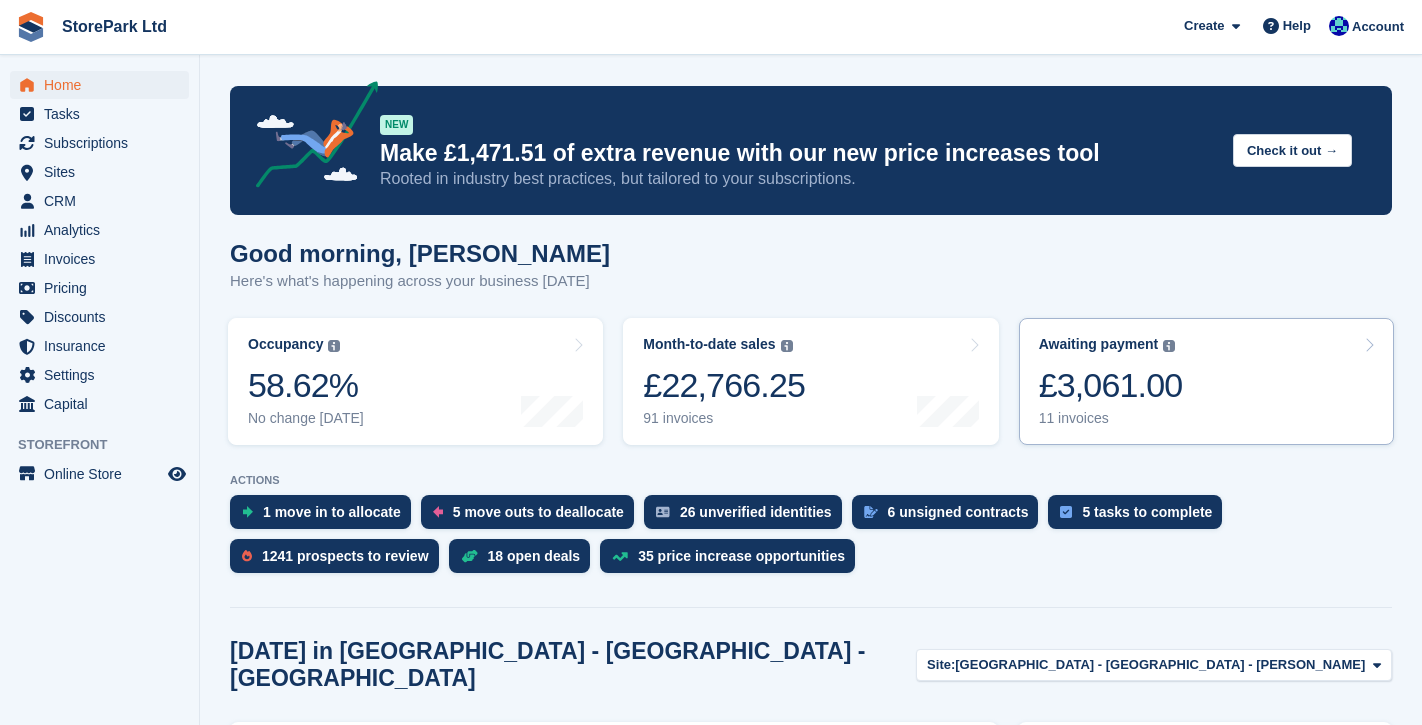 click on "Awaiting payment
The total outstanding balance on all open invoices.
£3,061.00
11 invoices" at bounding box center [1206, 381] 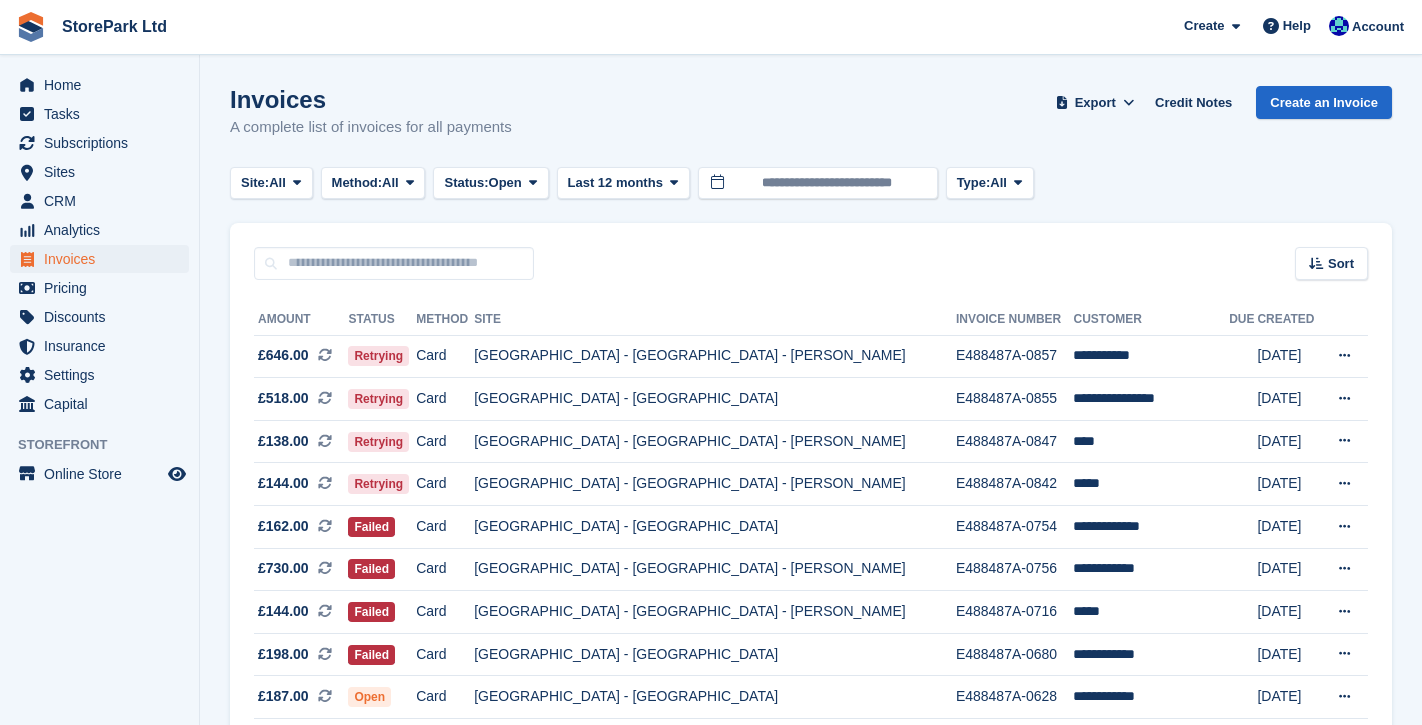scroll, scrollTop: 0, scrollLeft: 0, axis: both 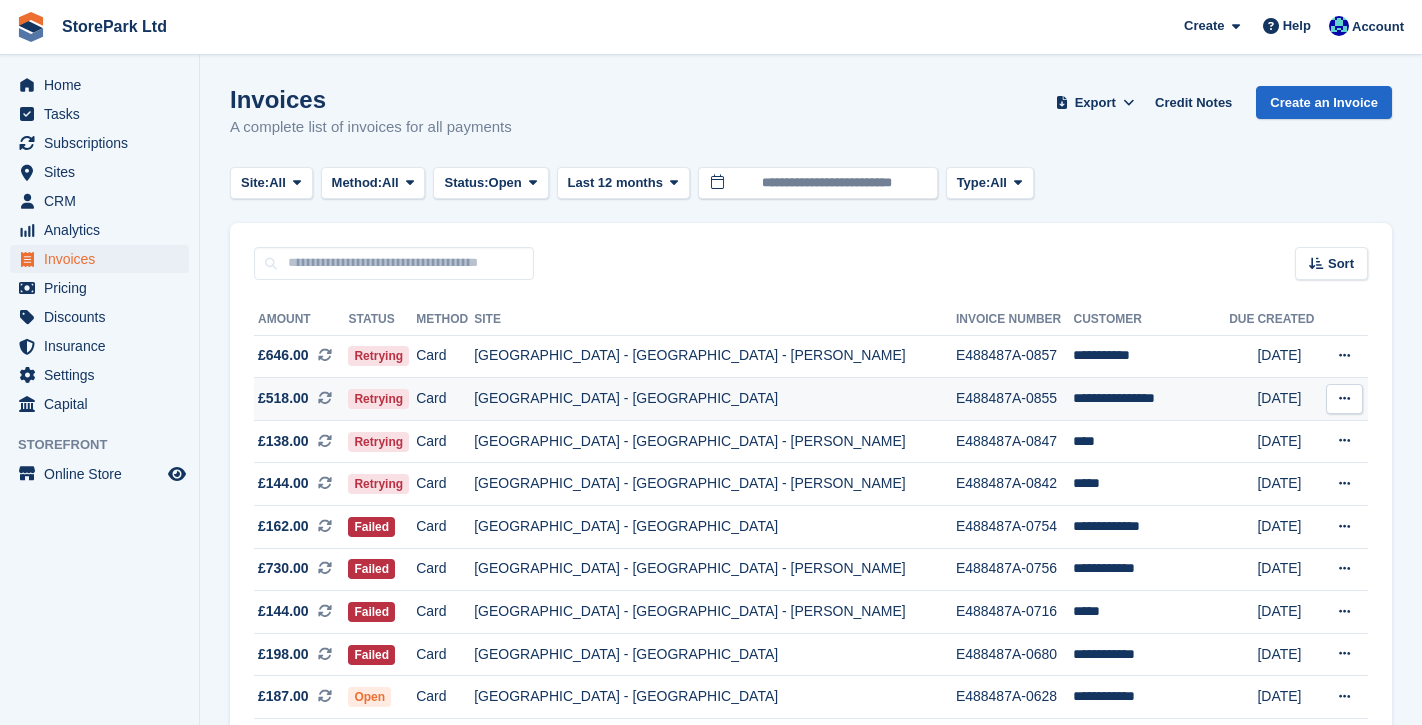 click on "[GEOGRAPHIC_DATA] - [GEOGRAPHIC_DATA]" at bounding box center (715, 399) 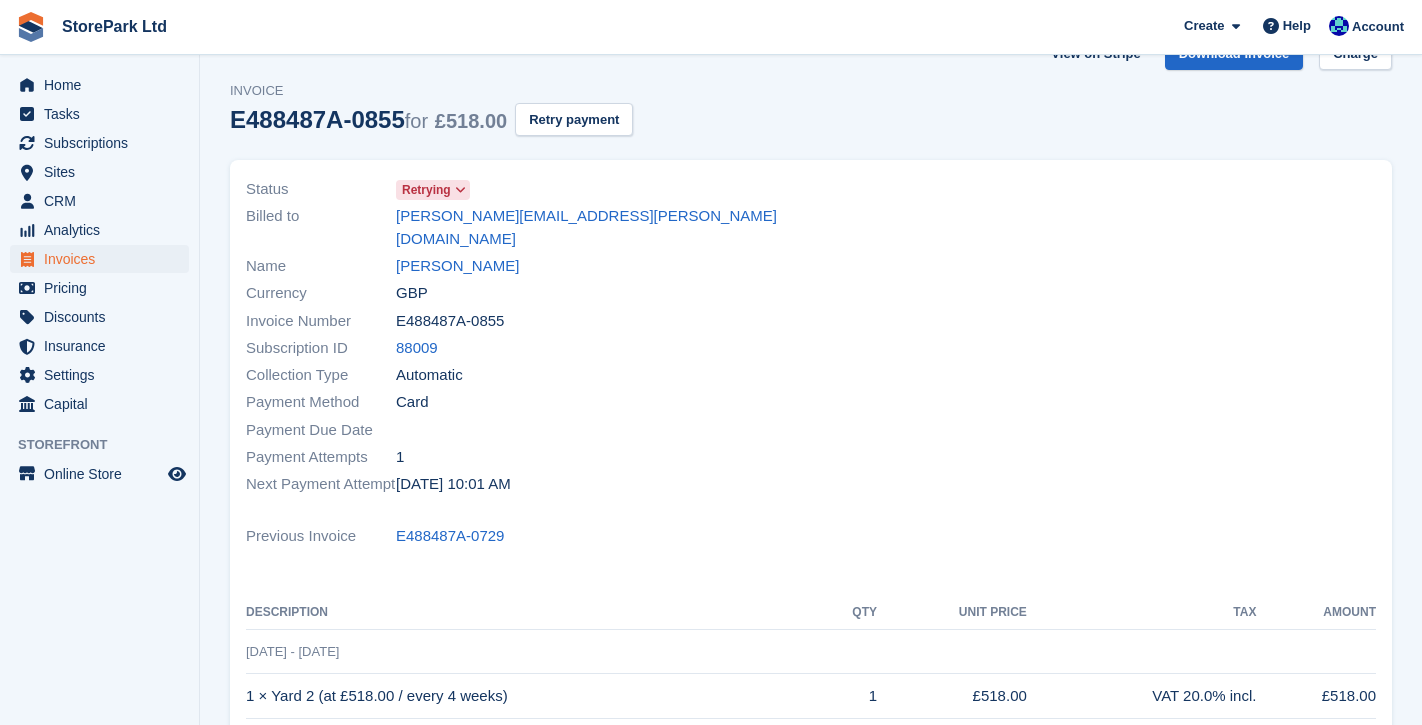 scroll, scrollTop: 29, scrollLeft: 0, axis: vertical 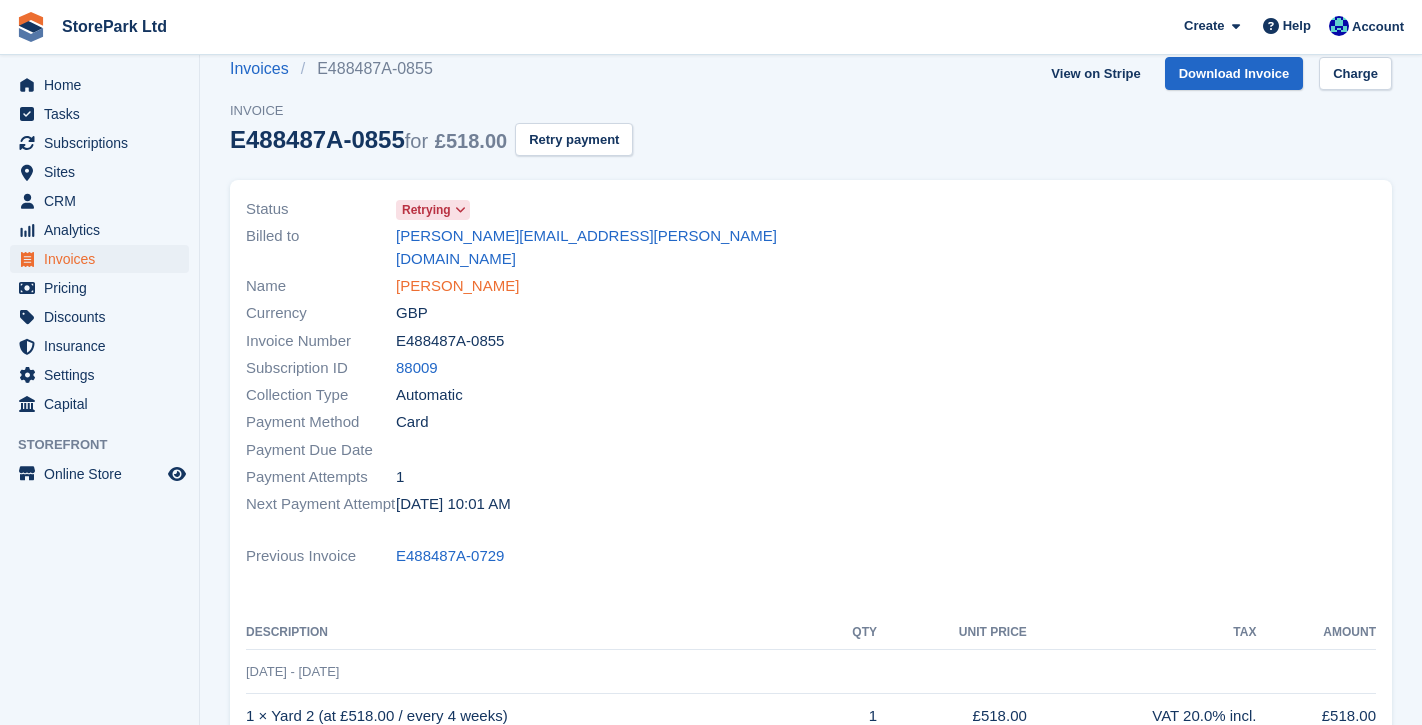click on "[PERSON_NAME]" at bounding box center [457, 286] 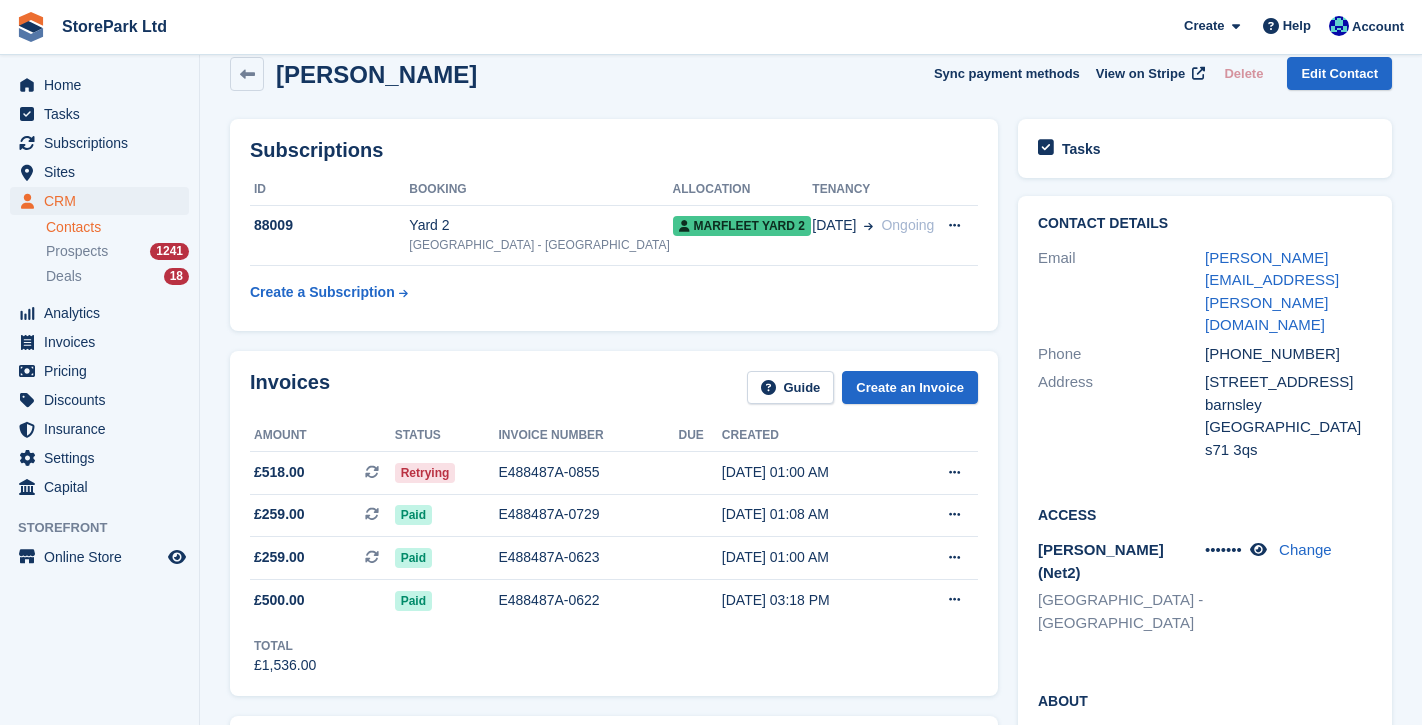 scroll, scrollTop: 0, scrollLeft: 0, axis: both 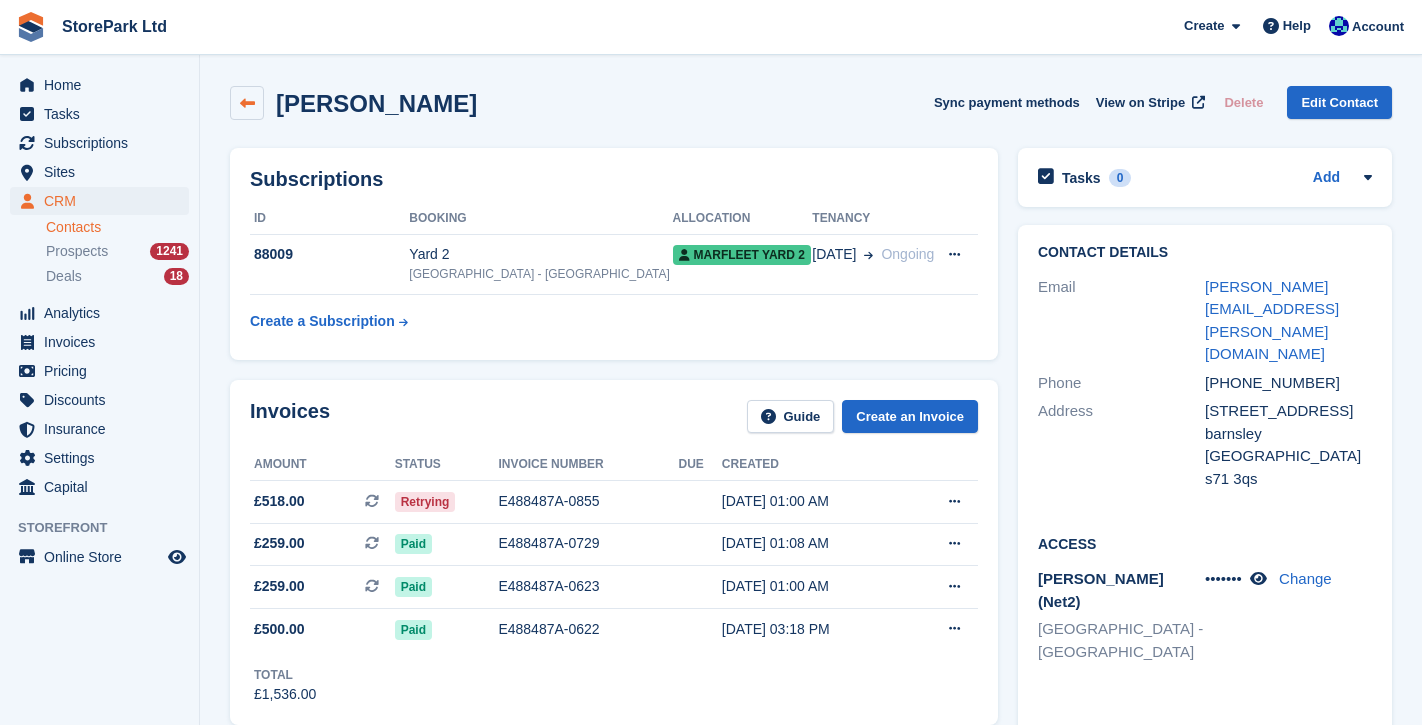 click at bounding box center [247, 103] 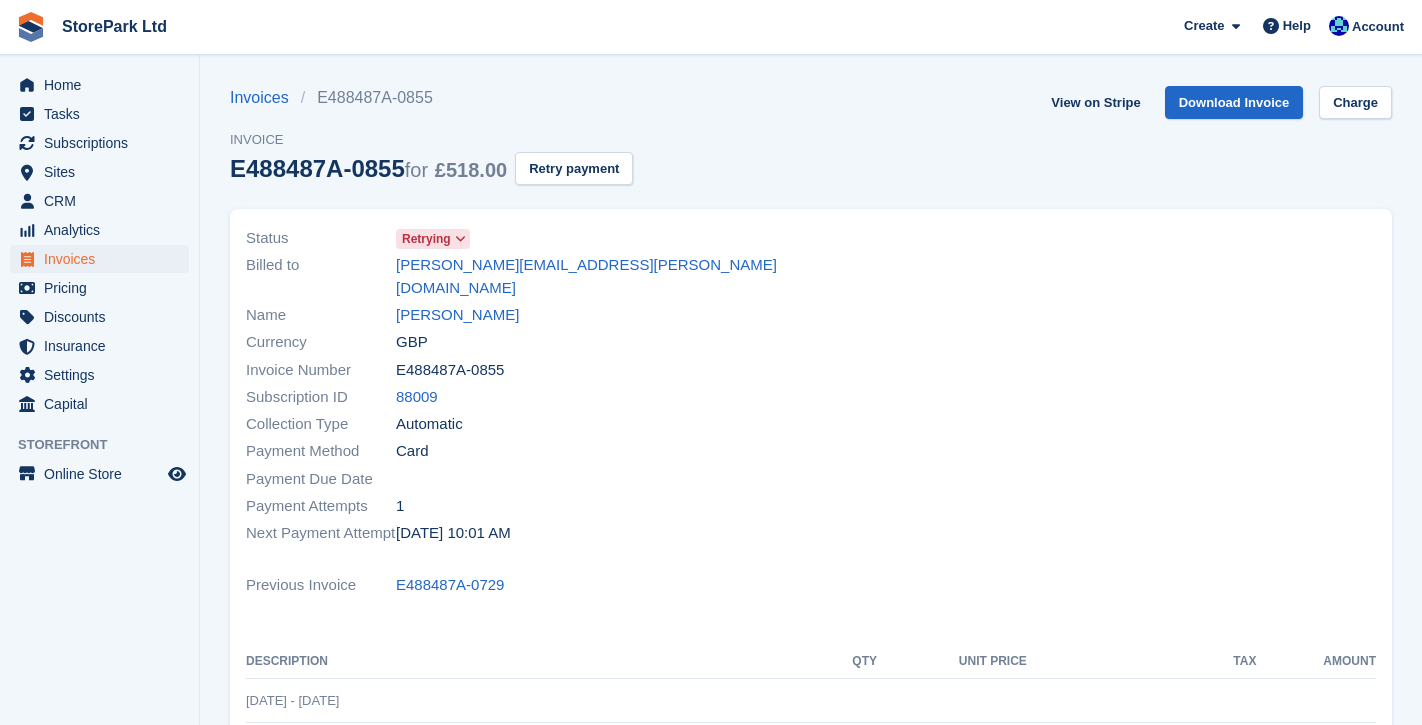scroll, scrollTop: 29, scrollLeft: 0, axis: vertical 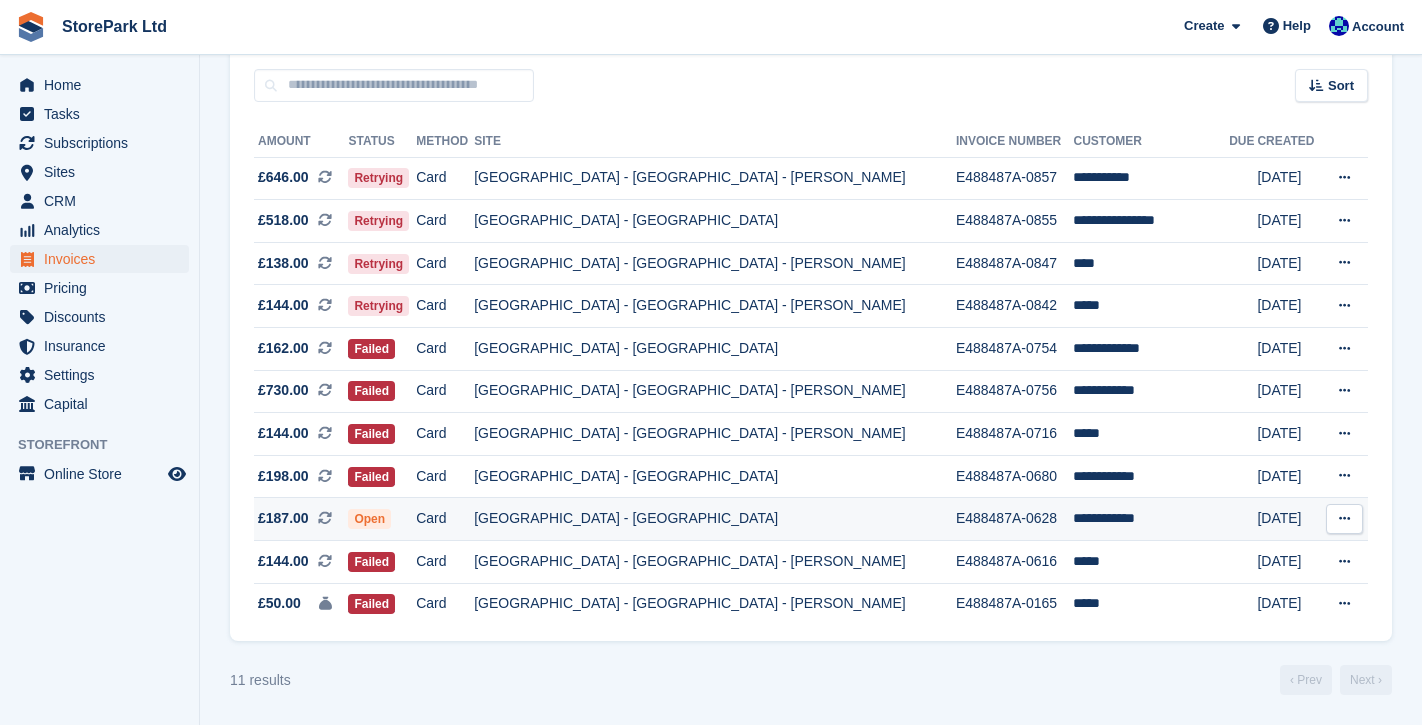 click on "[GEOGRAPHIC_DATA] - [GEOGRAPHIC_DATA]" at bounding box center (715, 519) 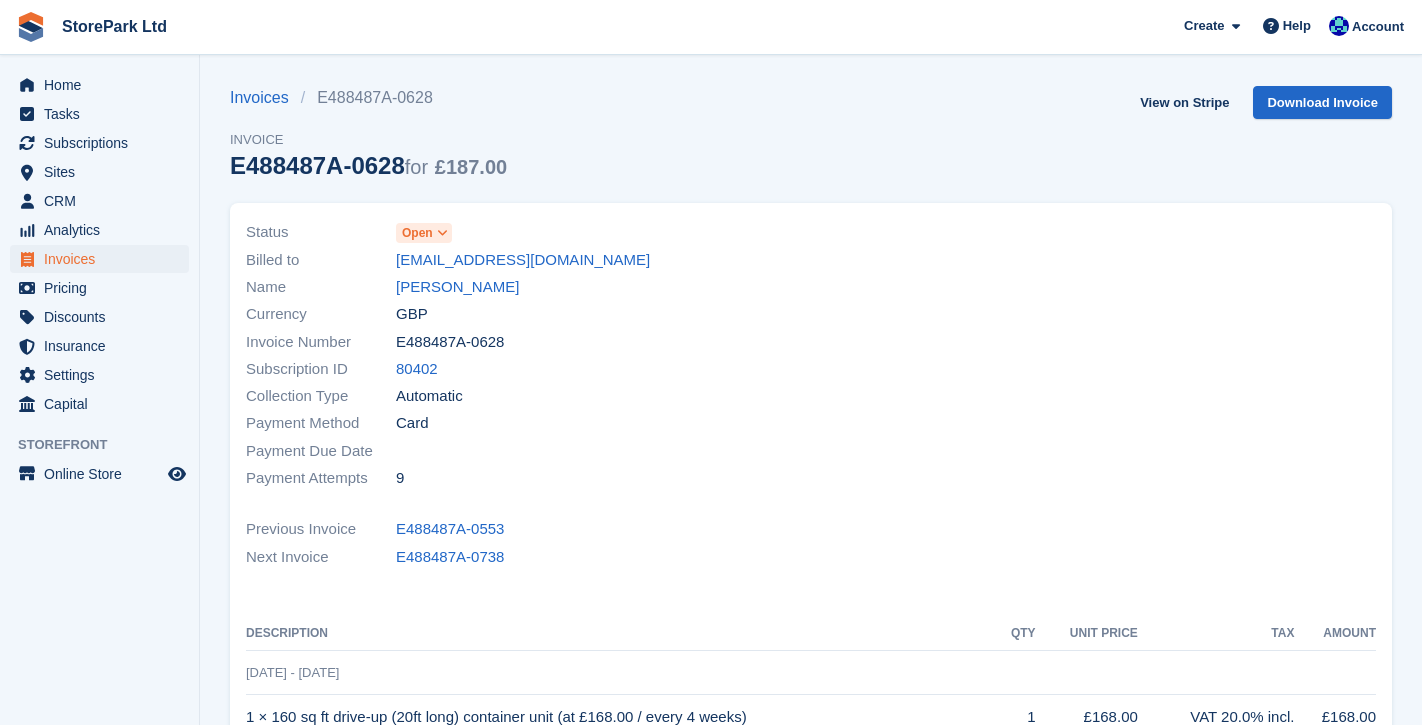 scroll, scrollTop: 0, scrollLeft: 0, axis: both 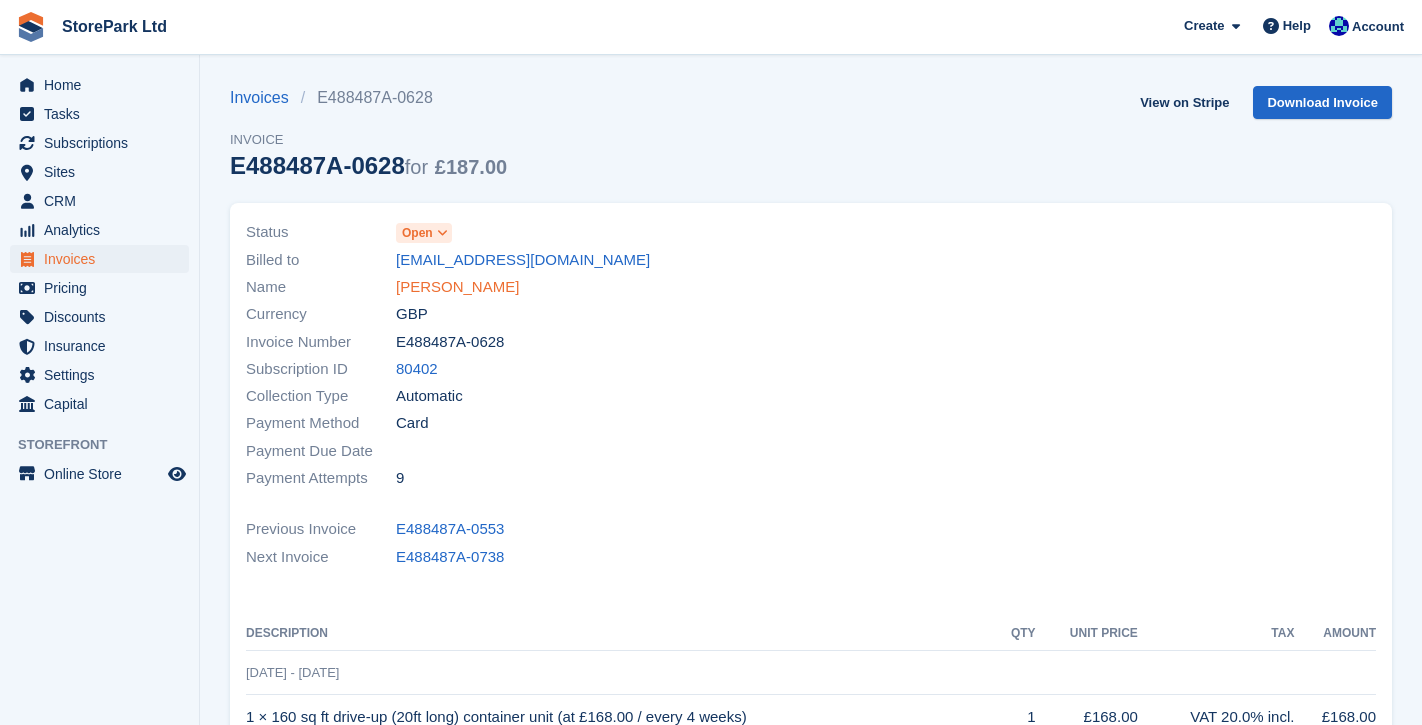 click on "Michael Ward" at bounding box center [457, 287] 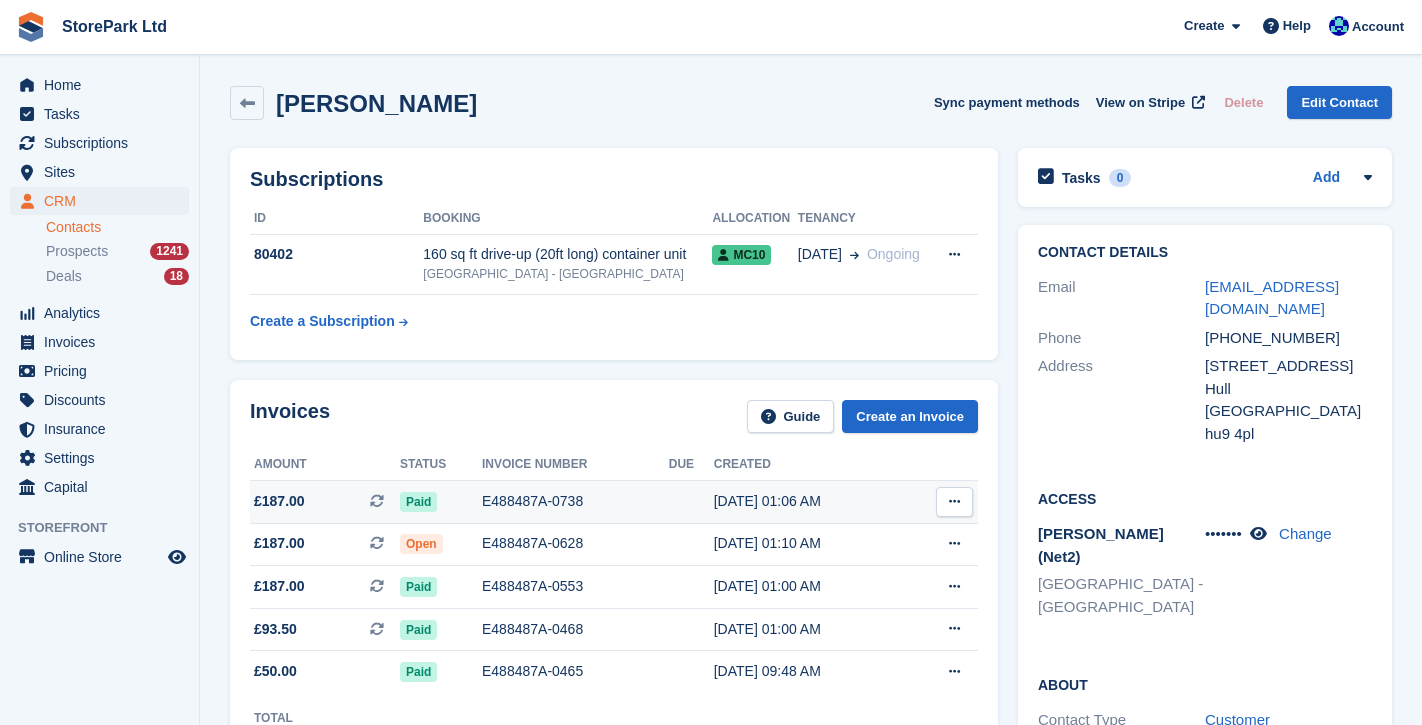 click on "E488487A-0738" at bounding box center [575, 501] 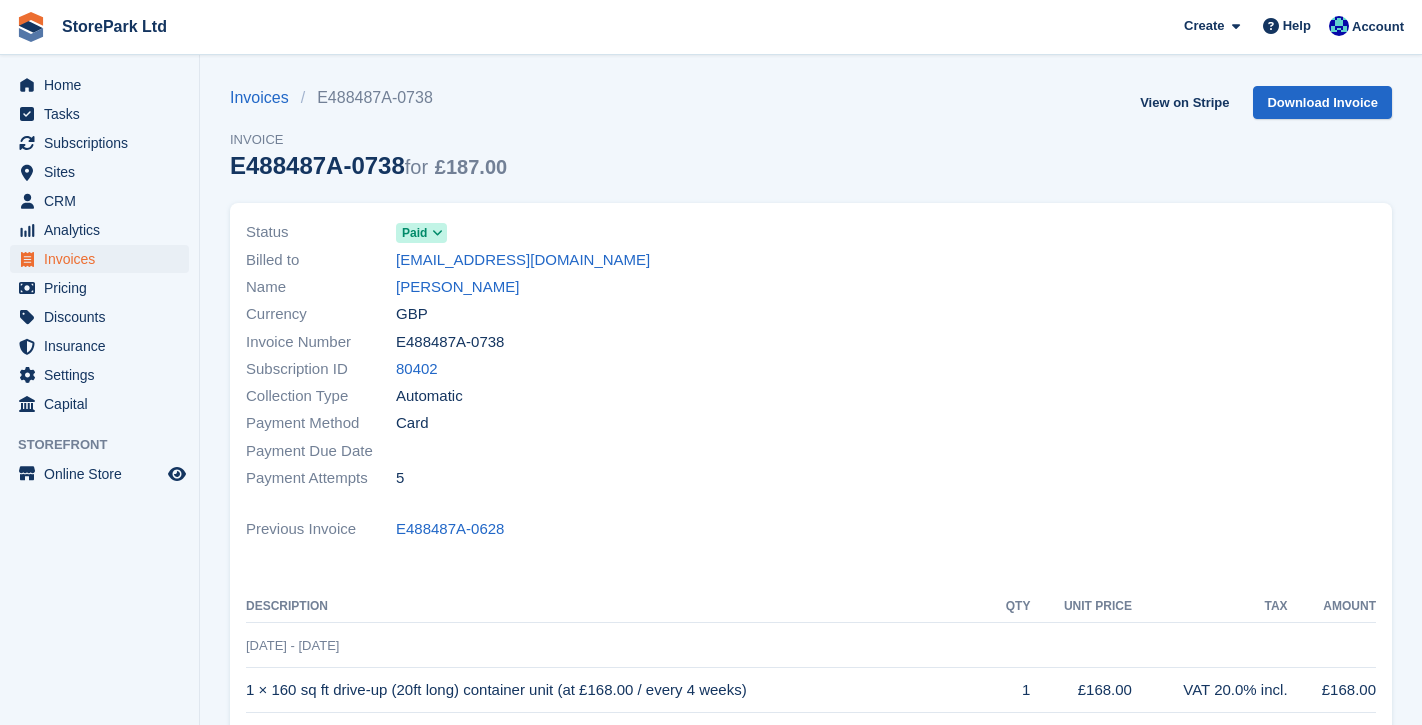 scroll, scrollTop: 0, scrollLeft: 0, axis: both 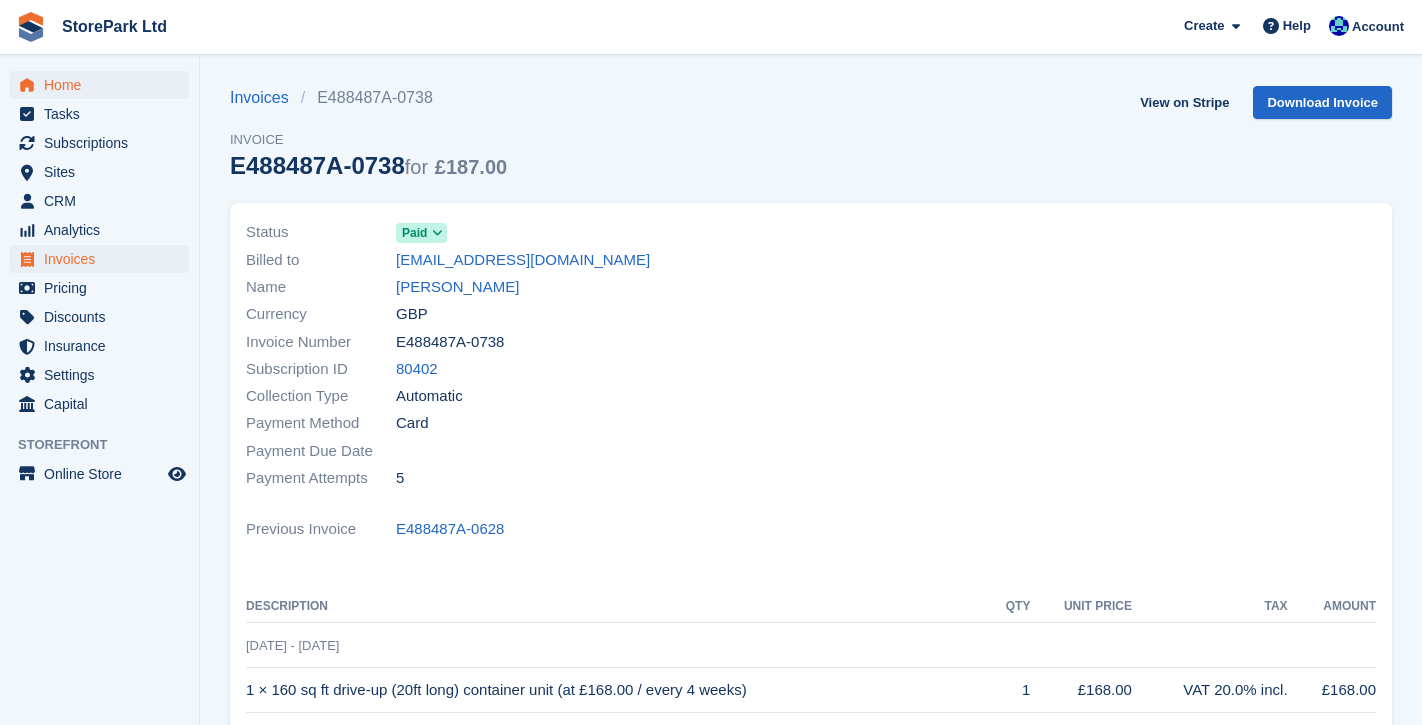 click on "Home" at bounding box center [104, 85] 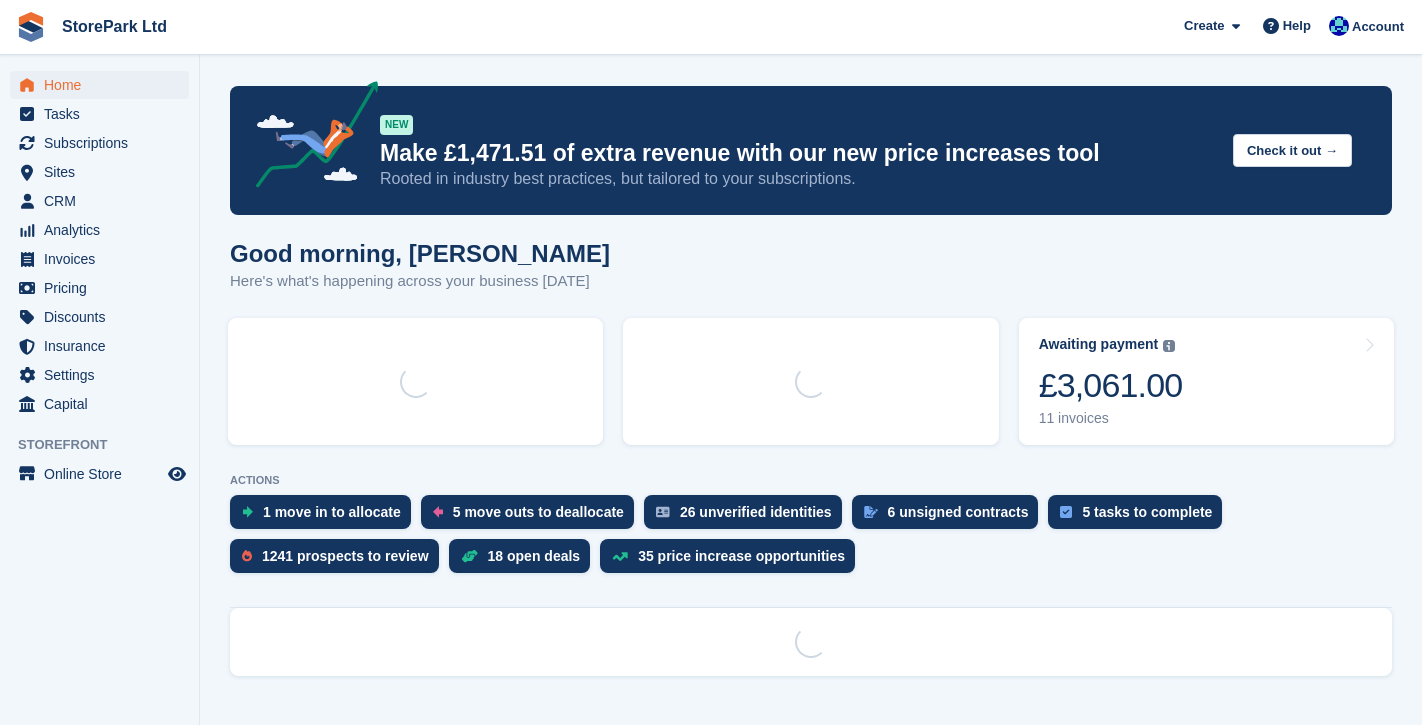 scroll, scrollTop: 0, scrollLeft: 0, axis: both 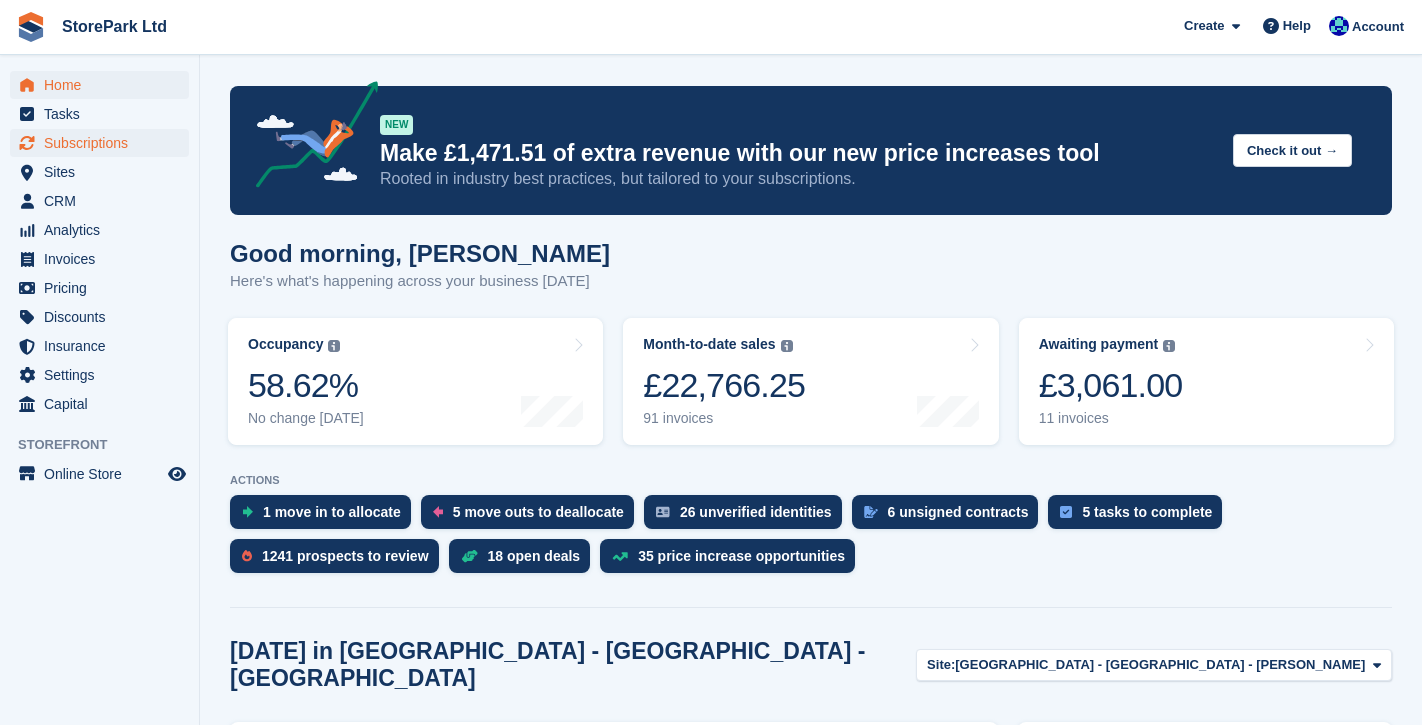 click on "Subscriptions" at bounding box center [104, 143] 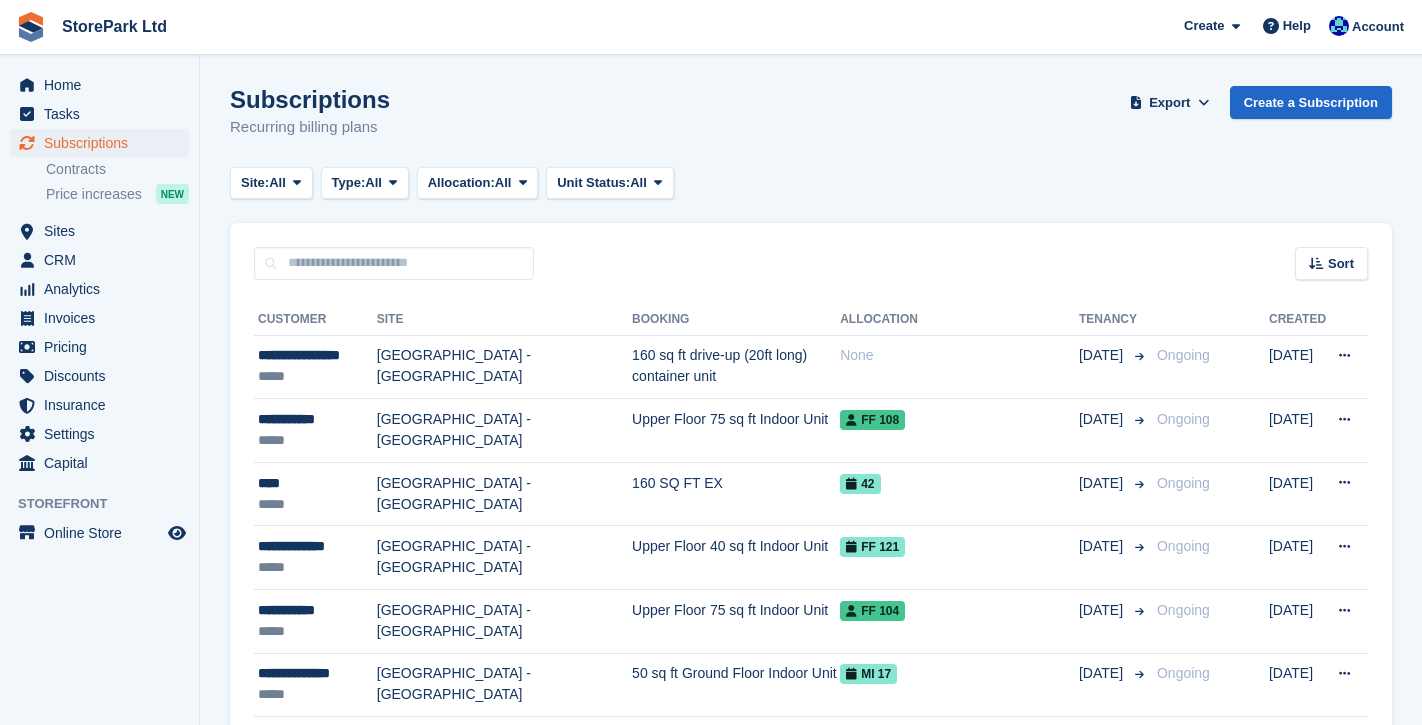scroll, scrollTop: 0, scrollLeft: 0, axis: both 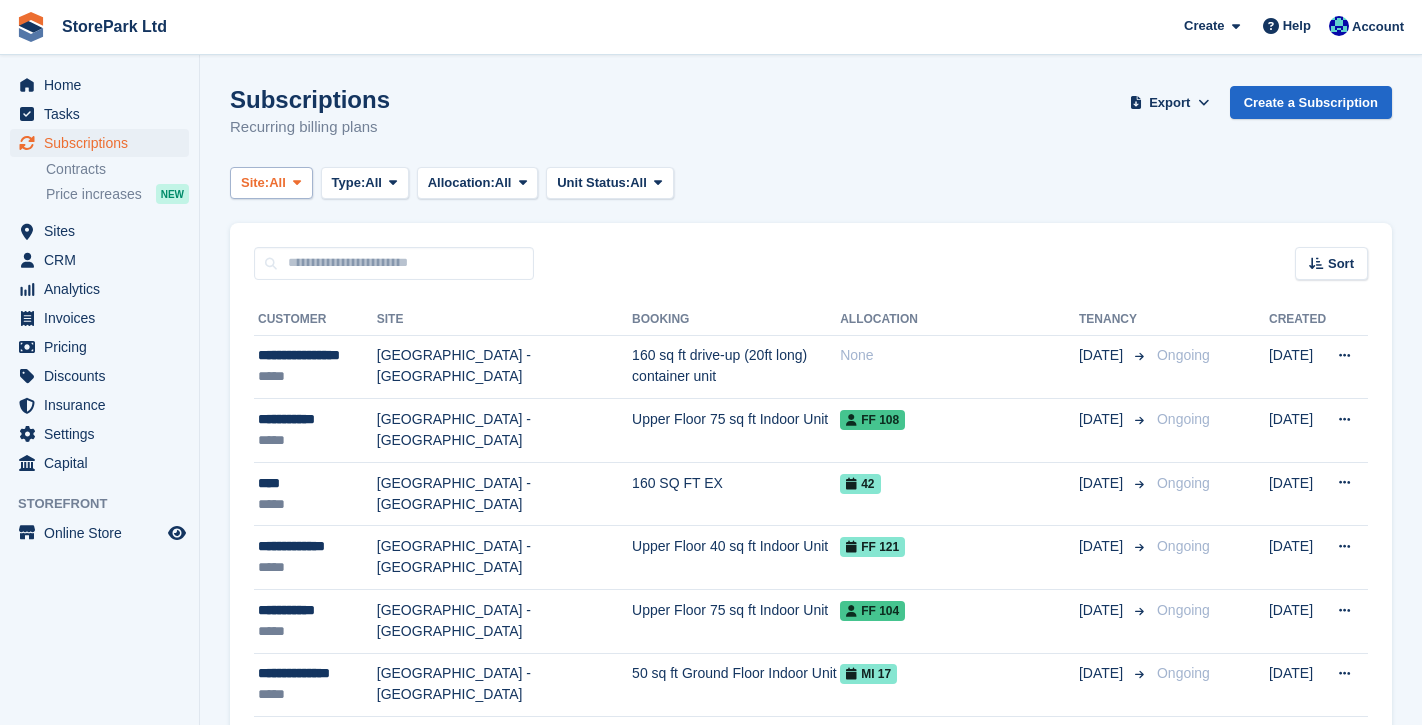 click at bounding box center (297, 182) 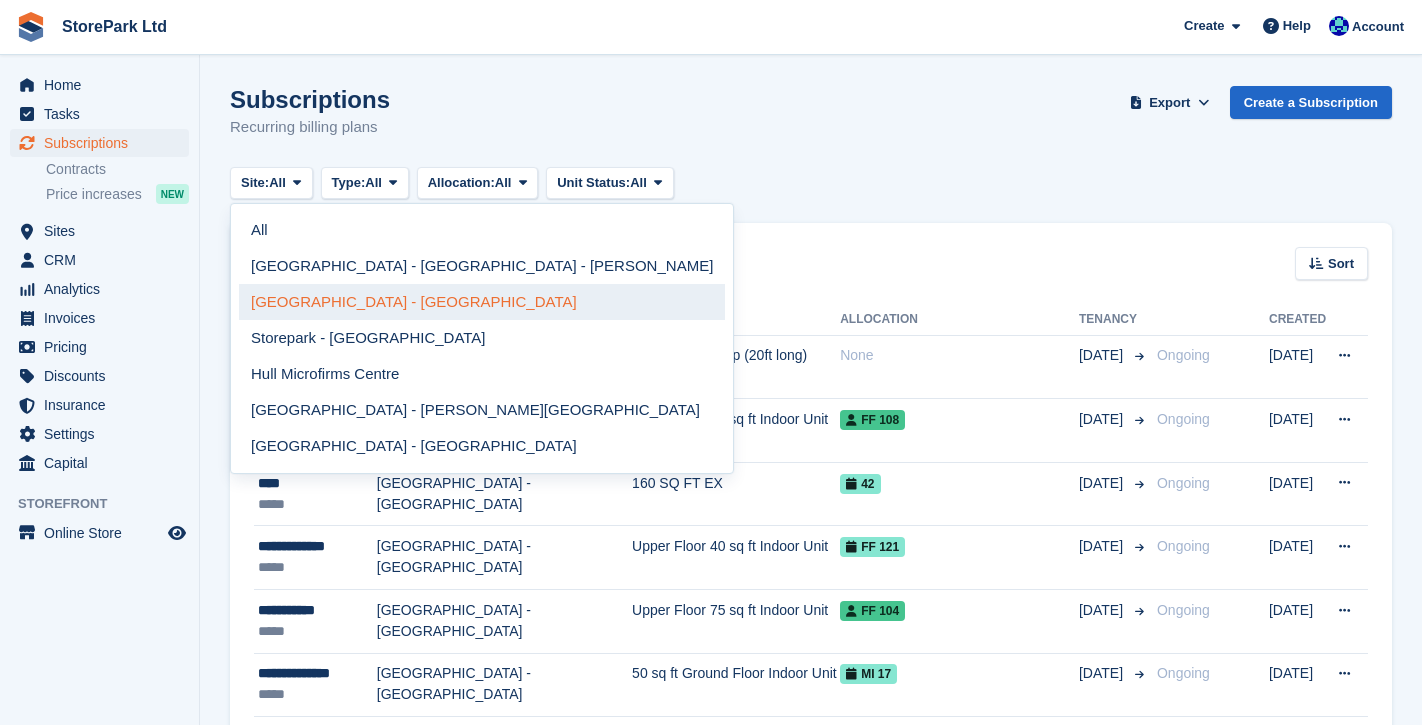 click on "[GEOGRAPHIC_DATA] - [GEOGRAPHIC_DATA]" at bounding box center [482, 302] 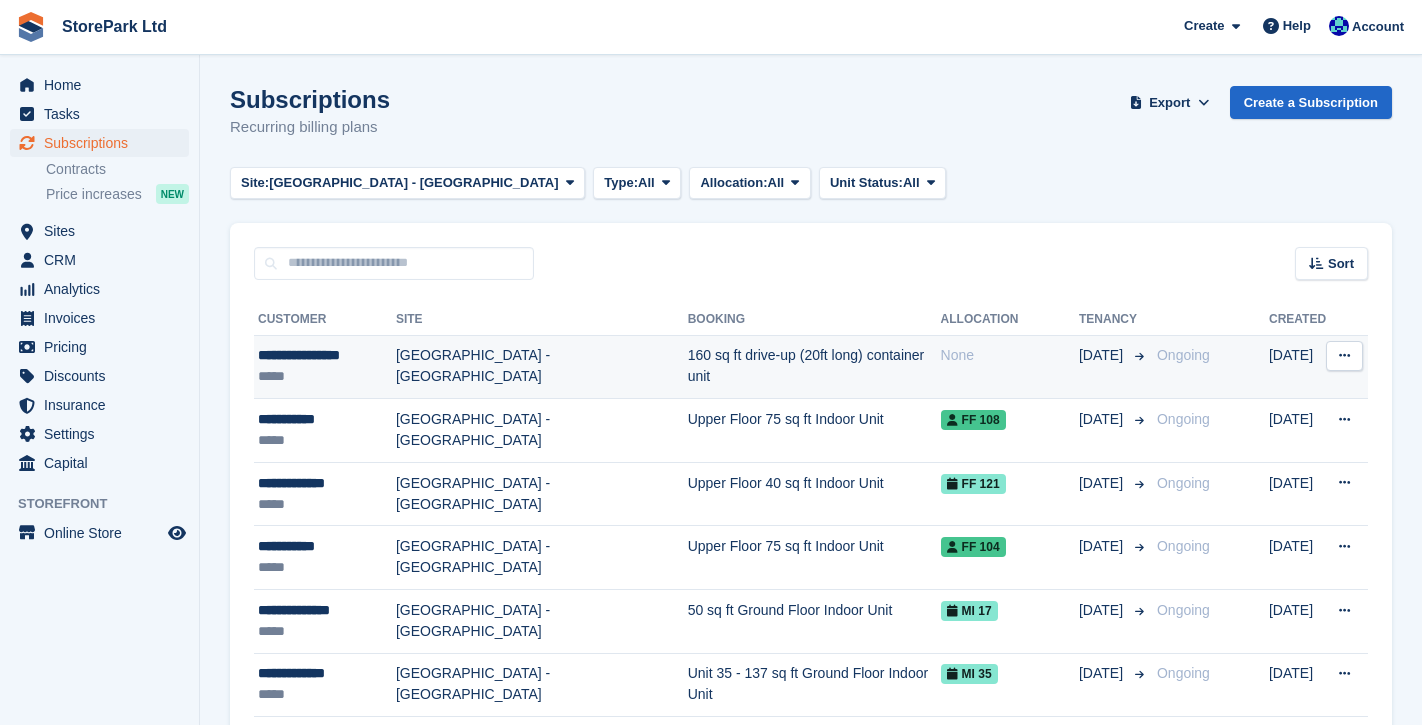 click on "[GEOGRAPHIC_DATA] - [GEOGRAPHIC_DATA]" at bounding box center [542, 367] 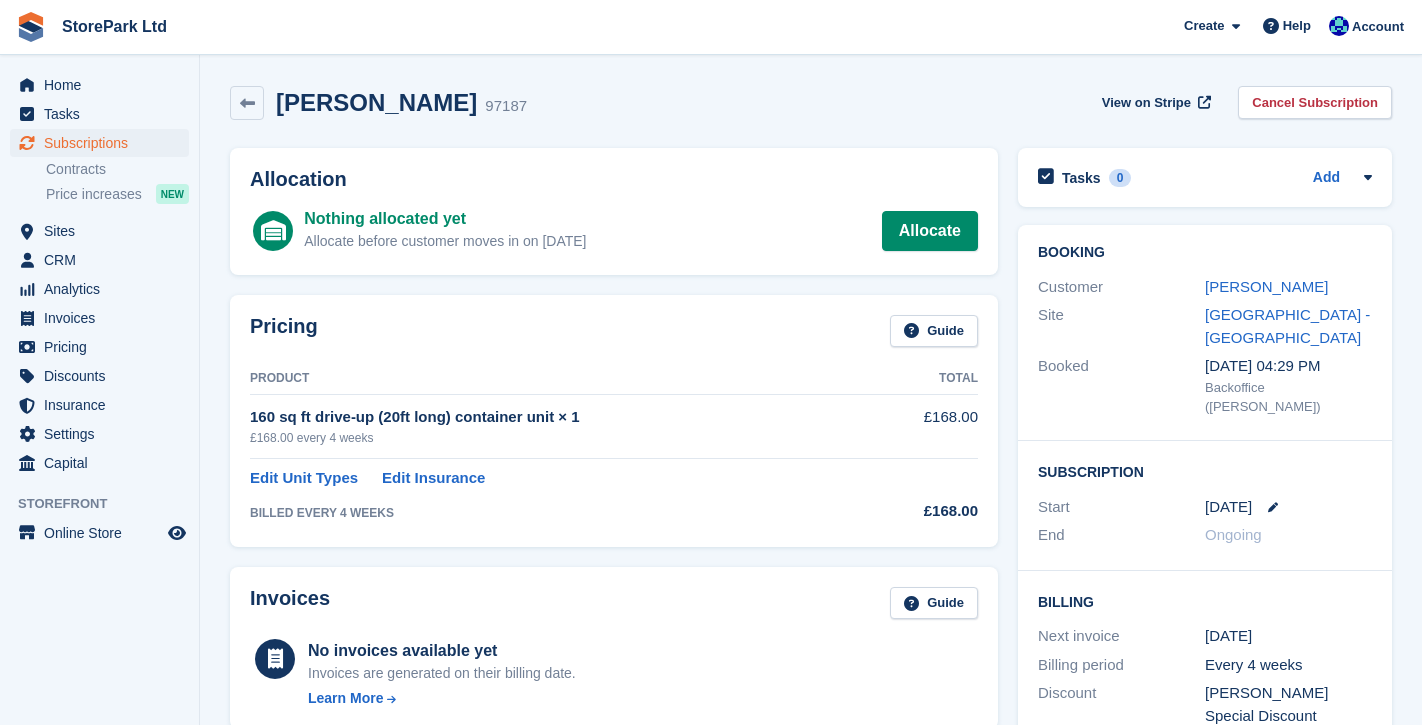 scroll, scrollTop: 0, scrollLeft: 0, axis: both 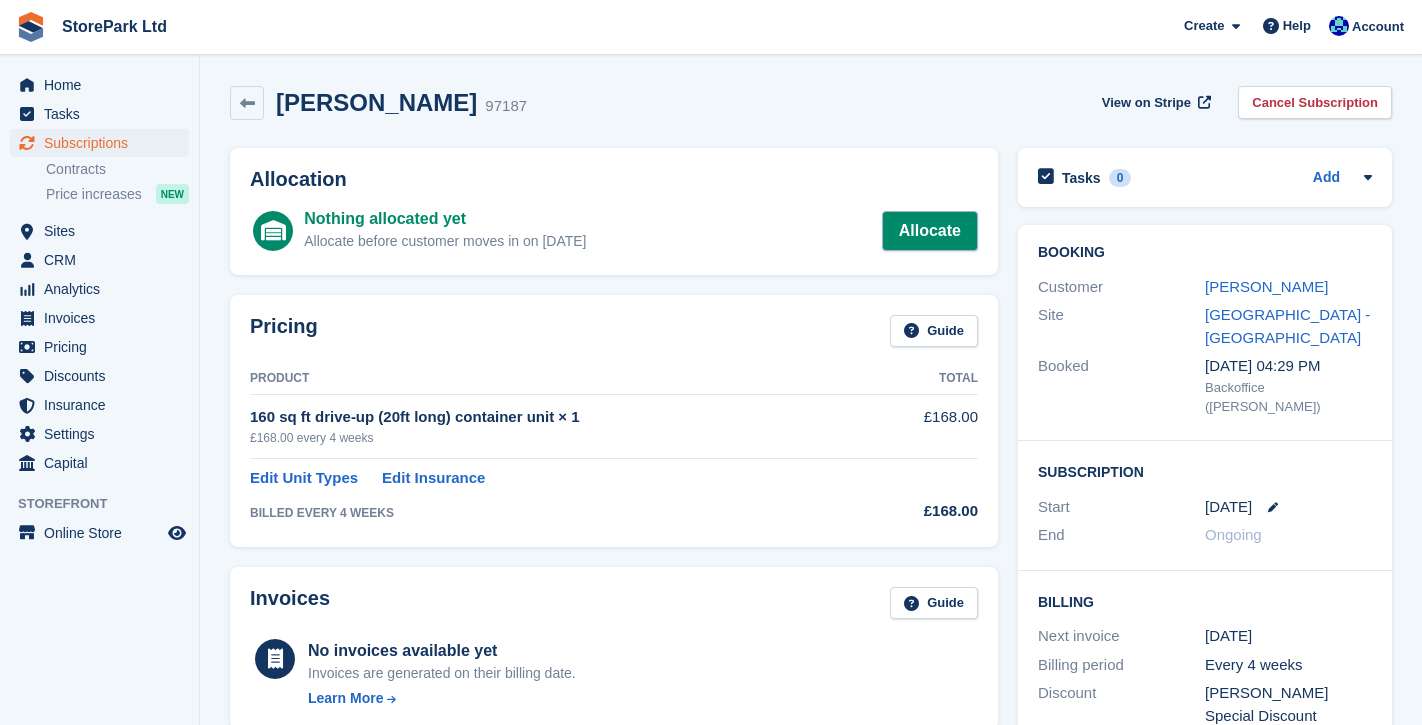 click on "Allocate" at bounding box center [930, 231] 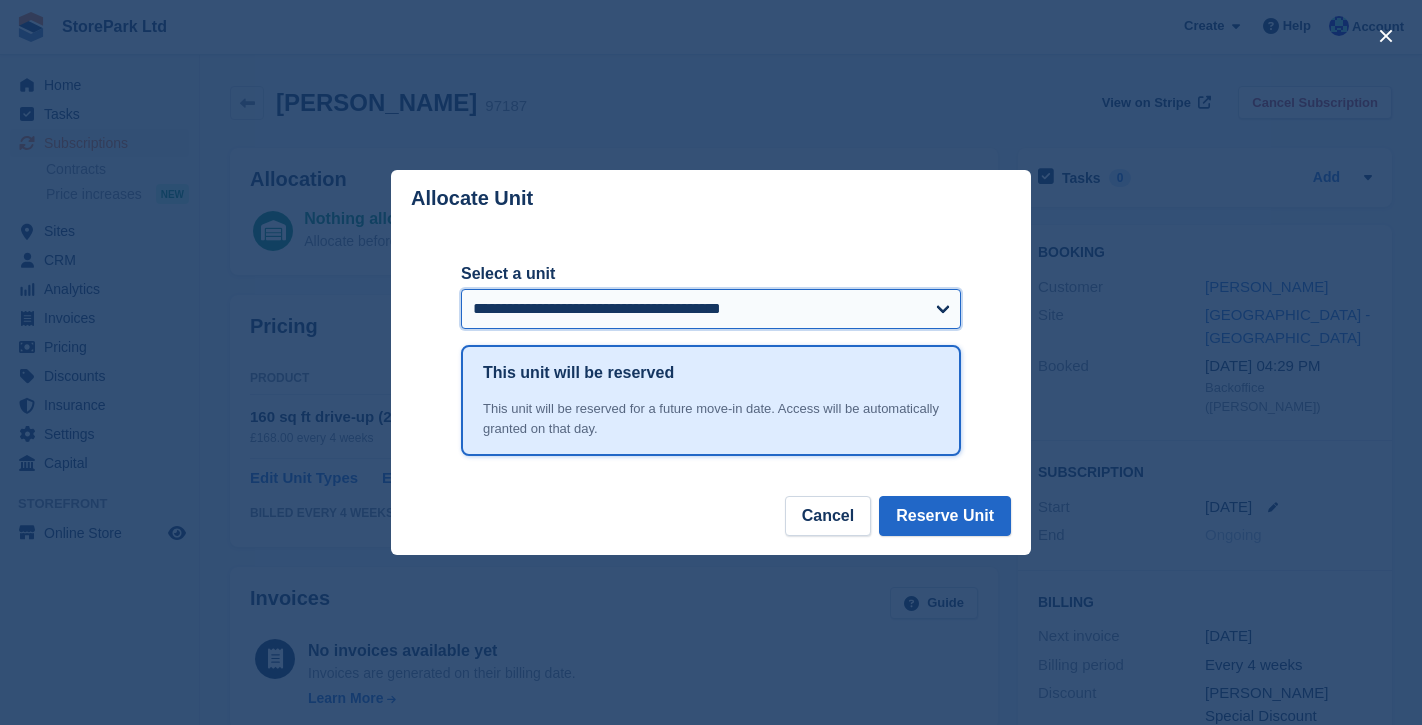 select on "******" 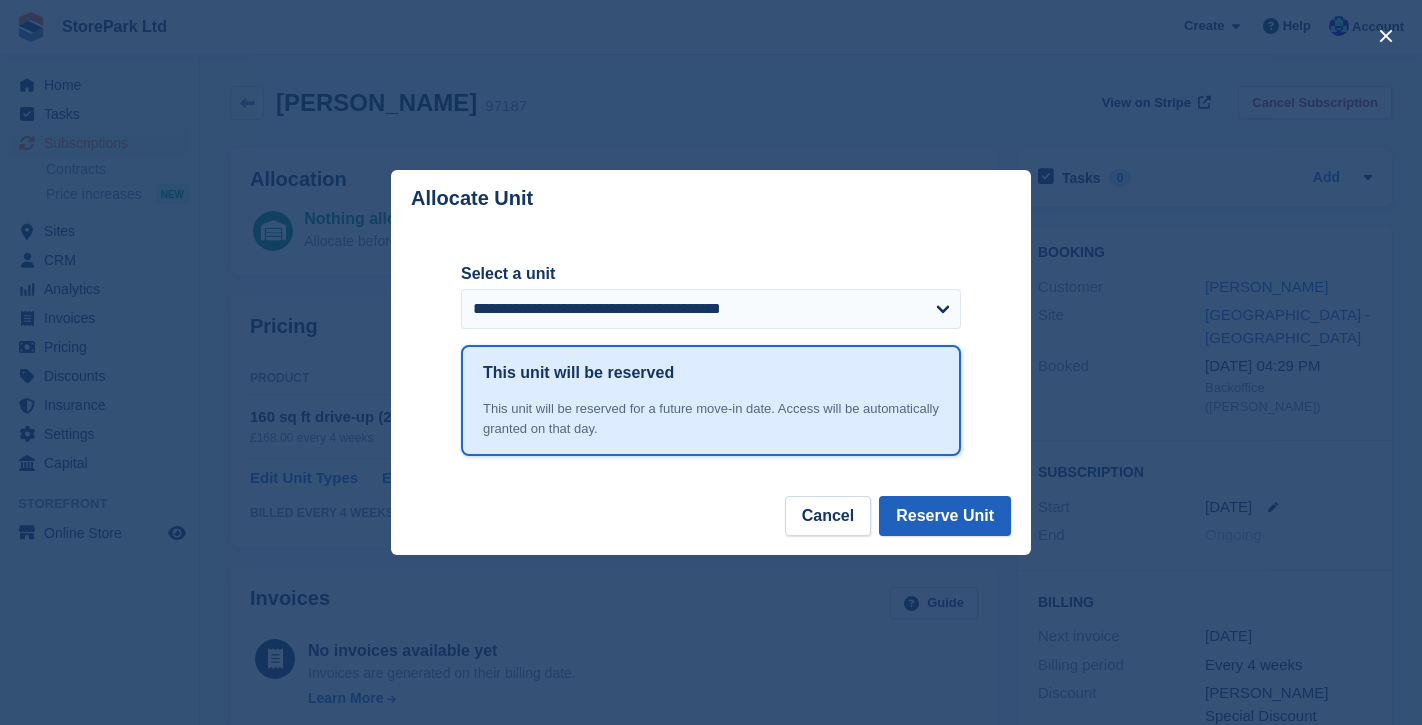click on "Reserve Unit" at bounding box center (945, 516) 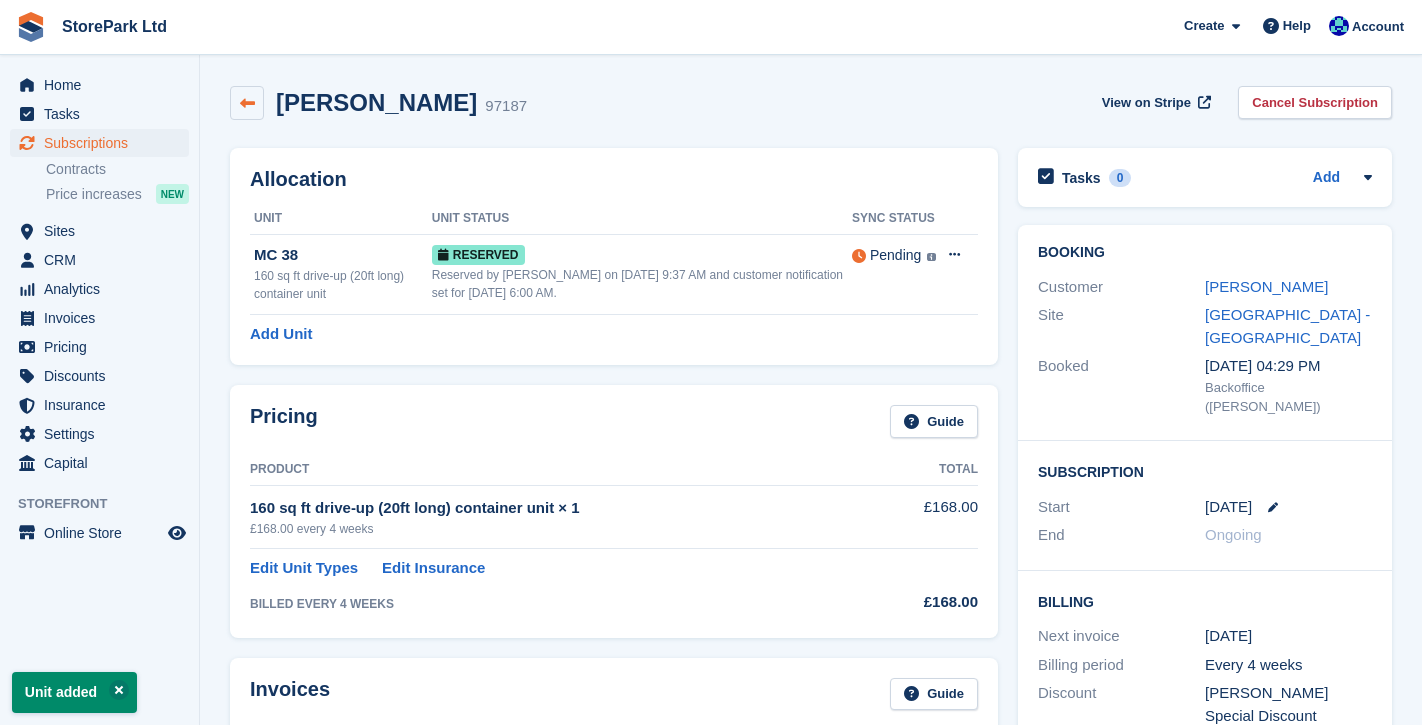 click at bounding box center [247, 103] 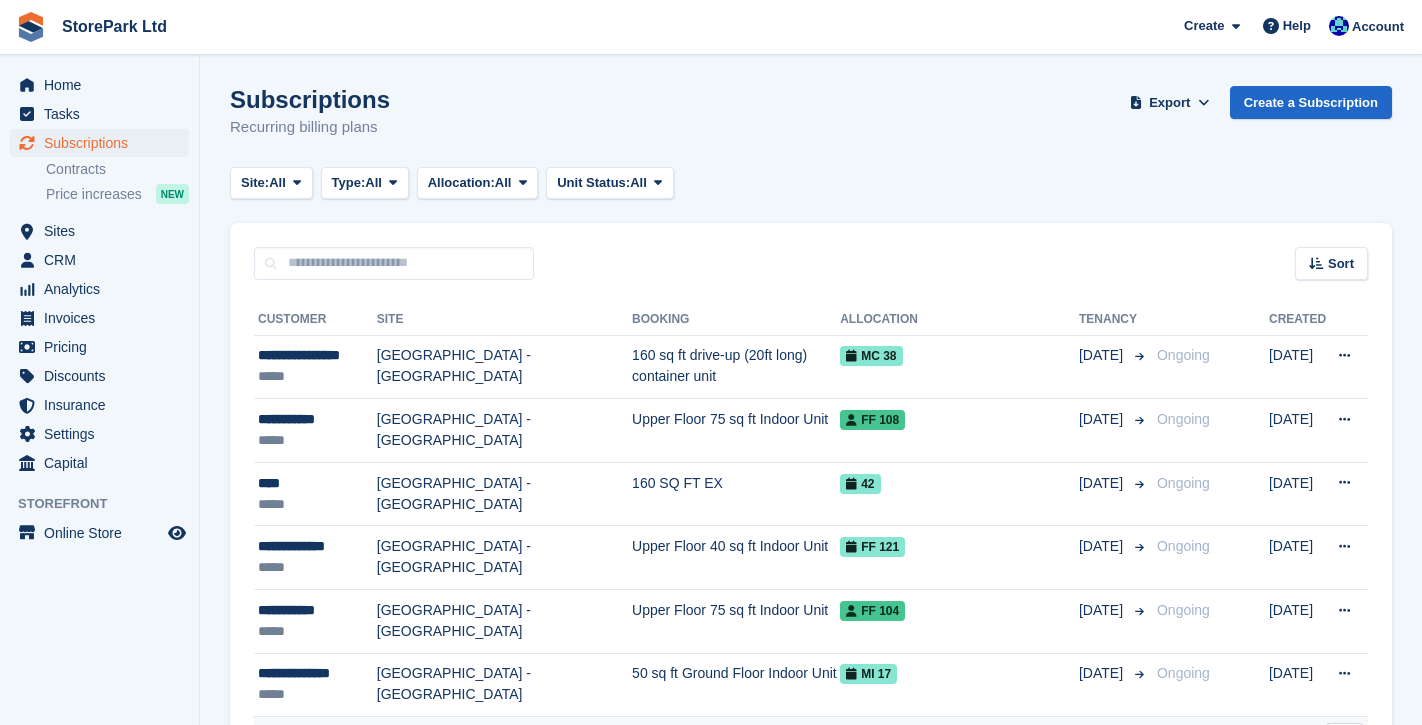 scroll, scrollTop: 0, scrollLeft: 0, axis: both 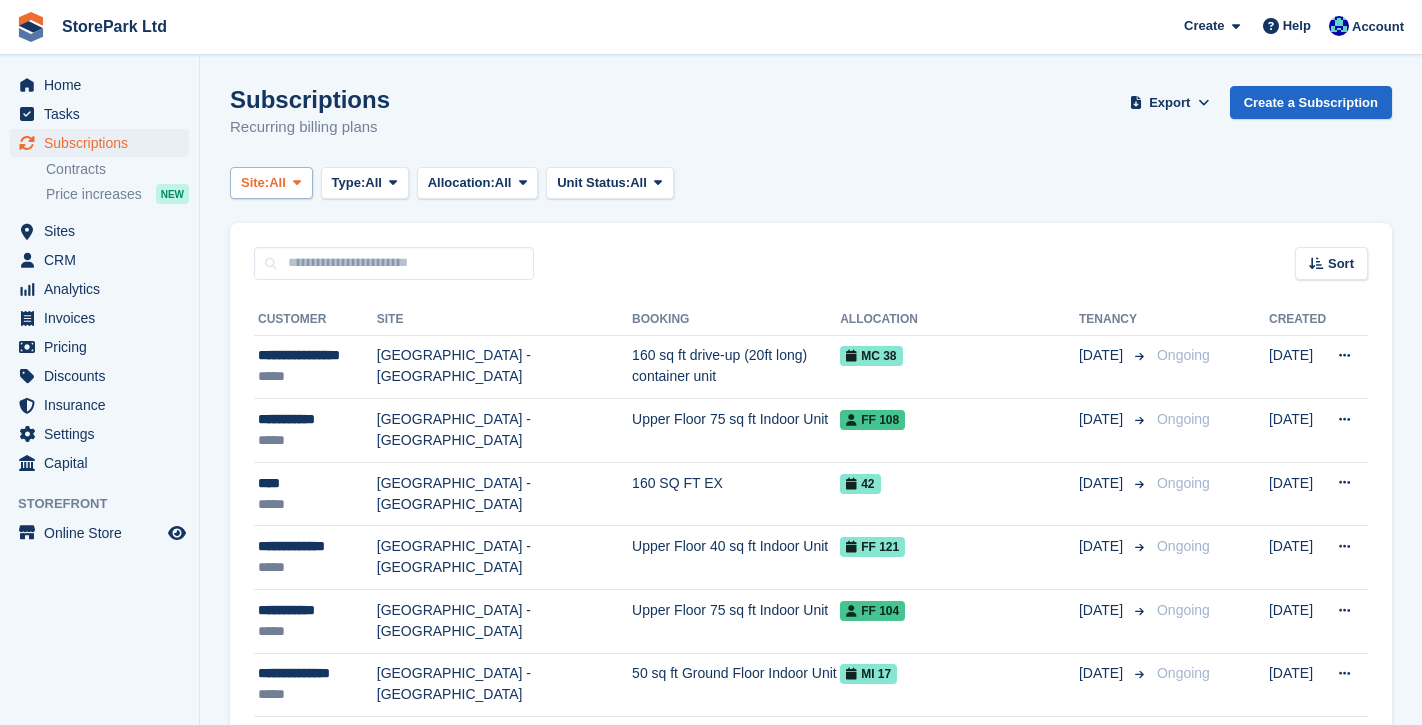 click at bounding box center (297, 182) 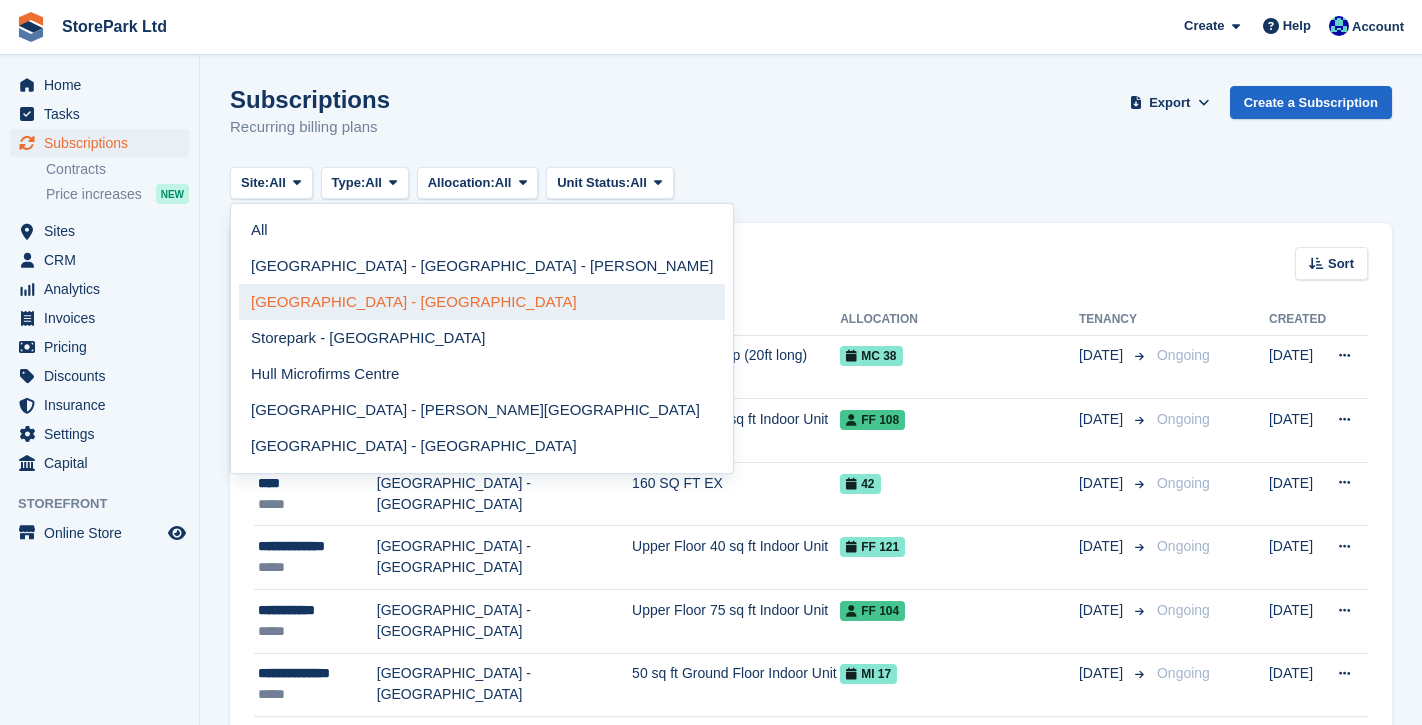 click on "[GEOGRAPHIC_DATA] - [GEOGRAPHIC_DATA]" at bounding box center (482, 302) 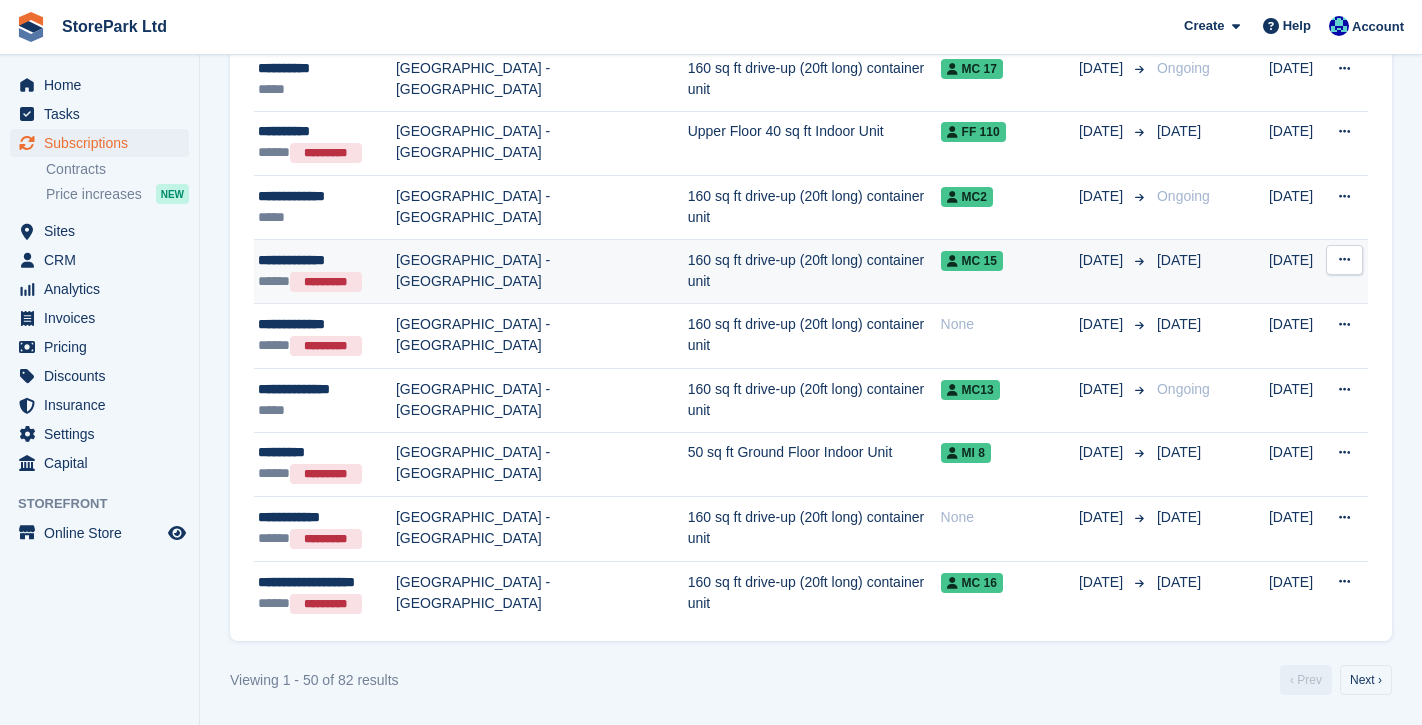 scroll, scrollTop: 2902, scrollLeft: 0, axis: vertical 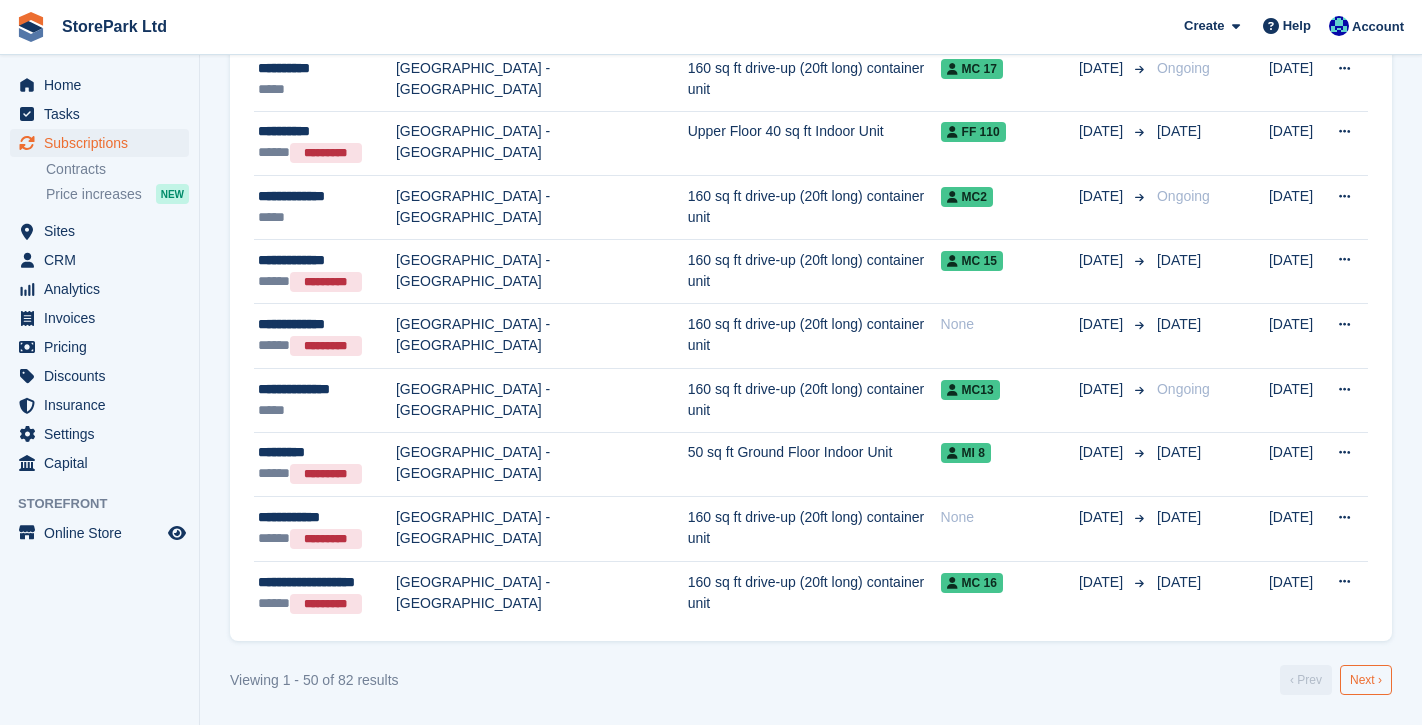 click on "Next ›" at bounding box center (1366, 680) 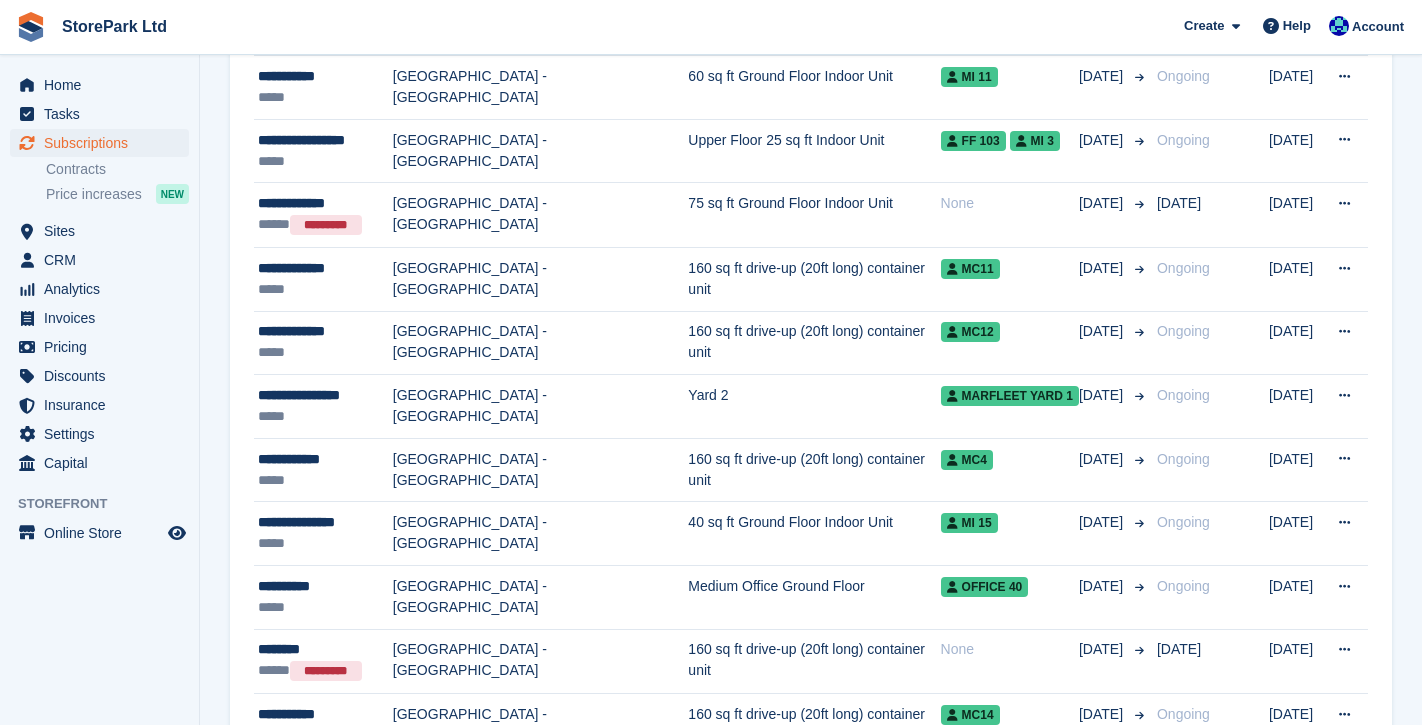 scroll, scrollTop: 977, scrollLeft: 0, axis: vertical 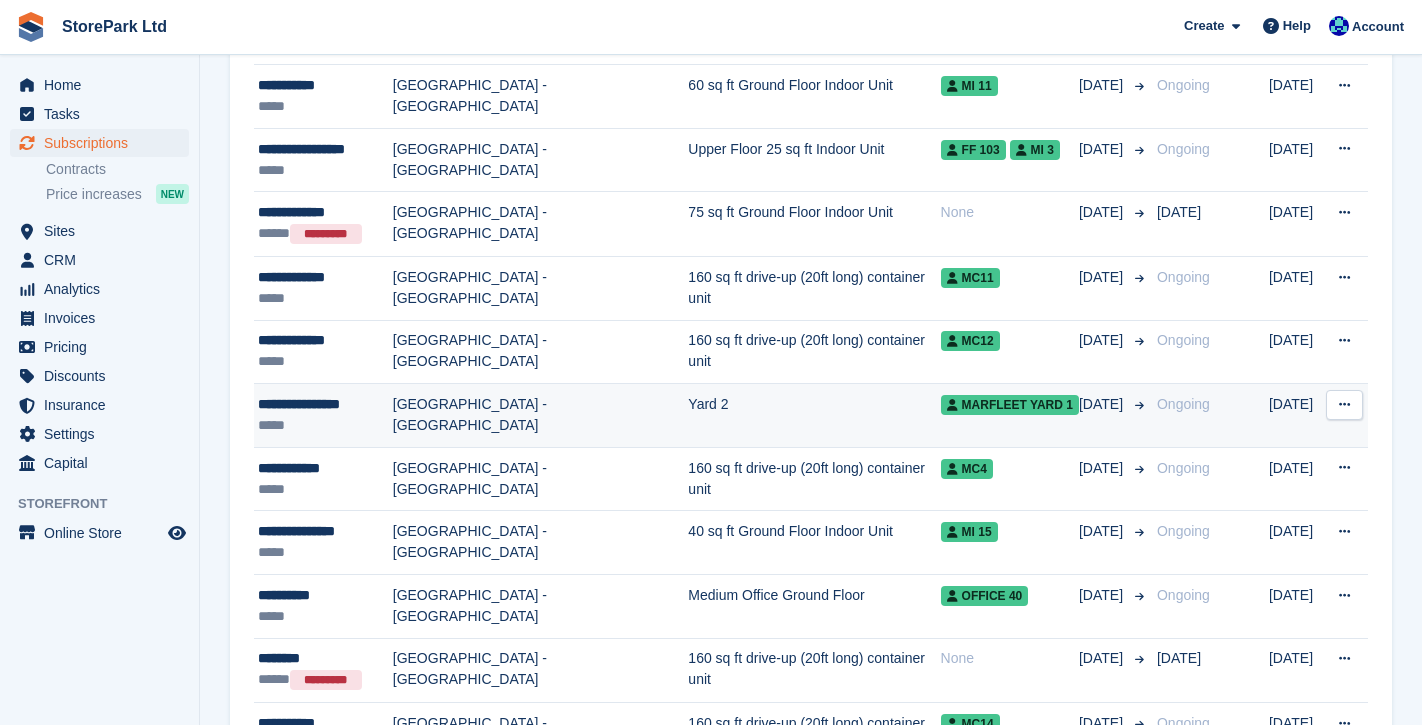 click on "Yard 2" at bounding box center (814, 416) 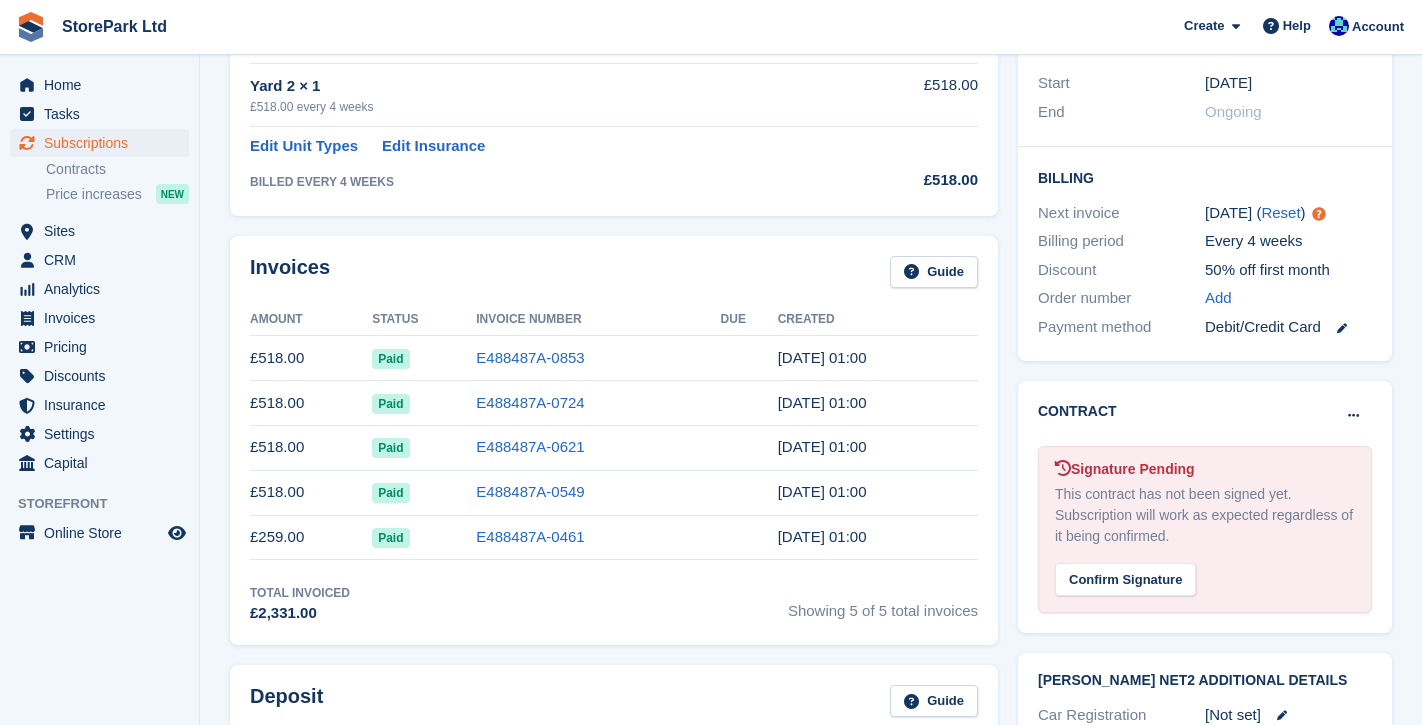 scroll, scrollTop: 421, scrollLeft: 0, axis: vertical 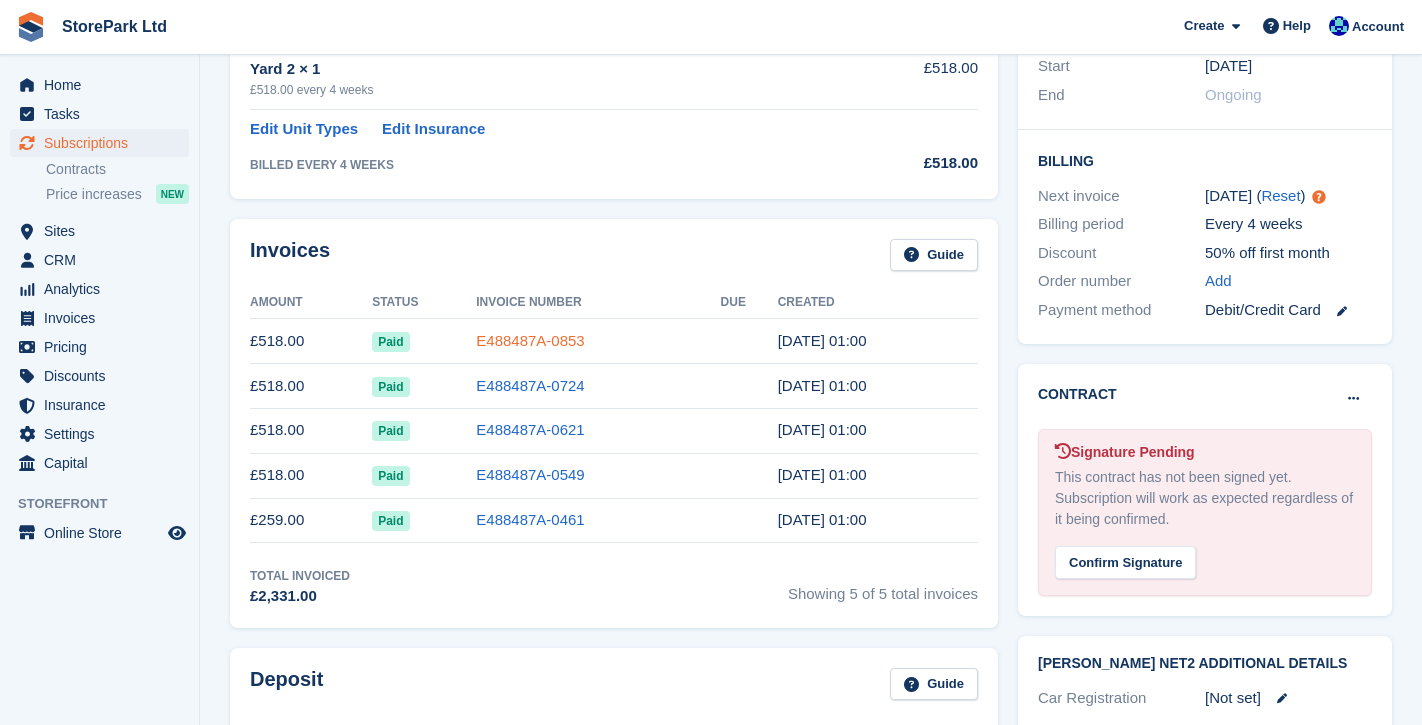 click on "E488487A-0853" at bounding box center (530, 340) 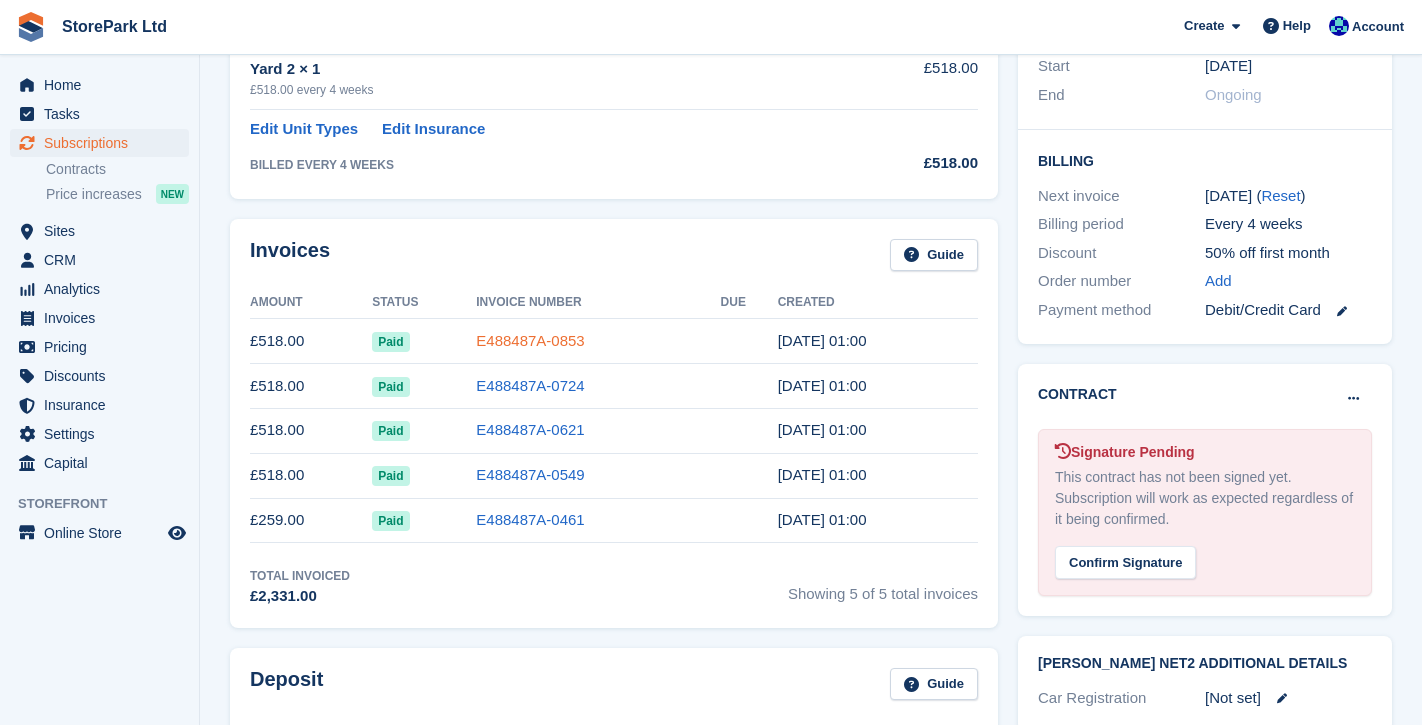 scroll, scrollTop: 0, scrollLeft: 0, axis: both 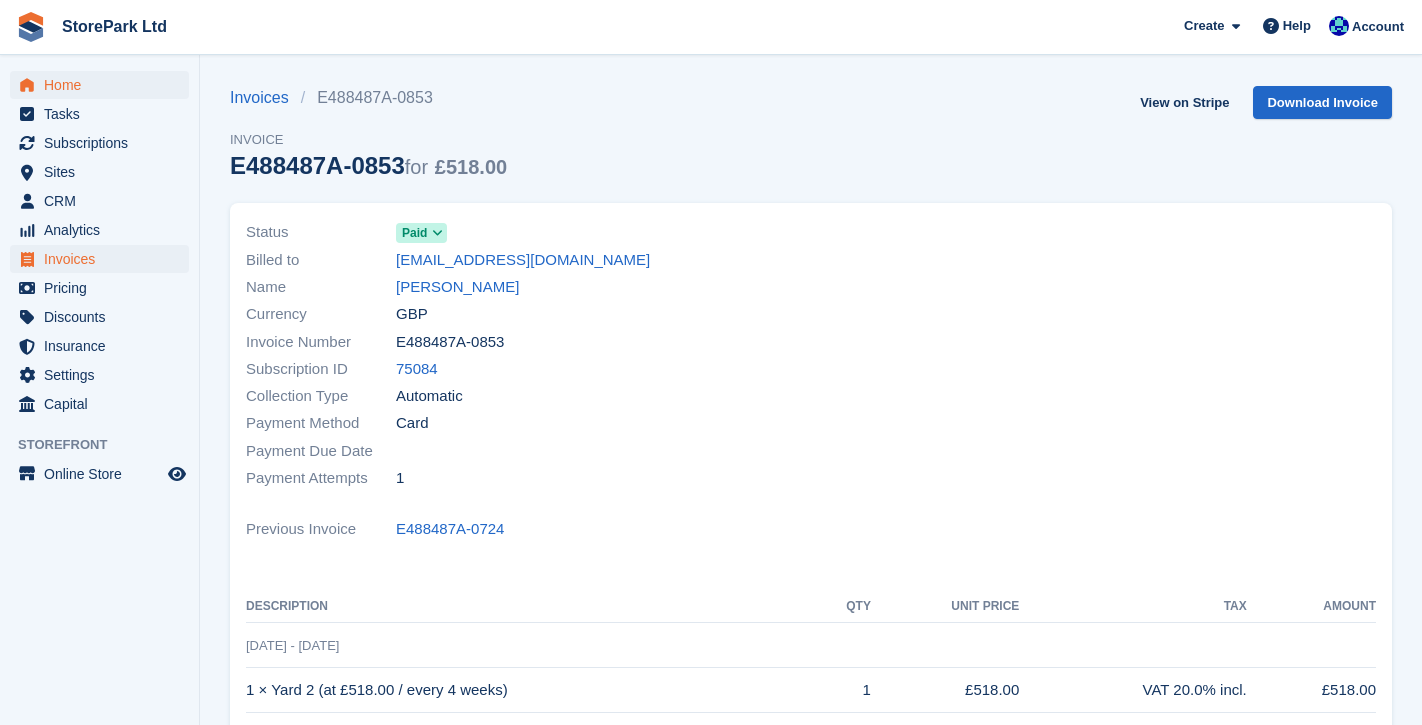 click on "Home" at bounding box center [104, 85] 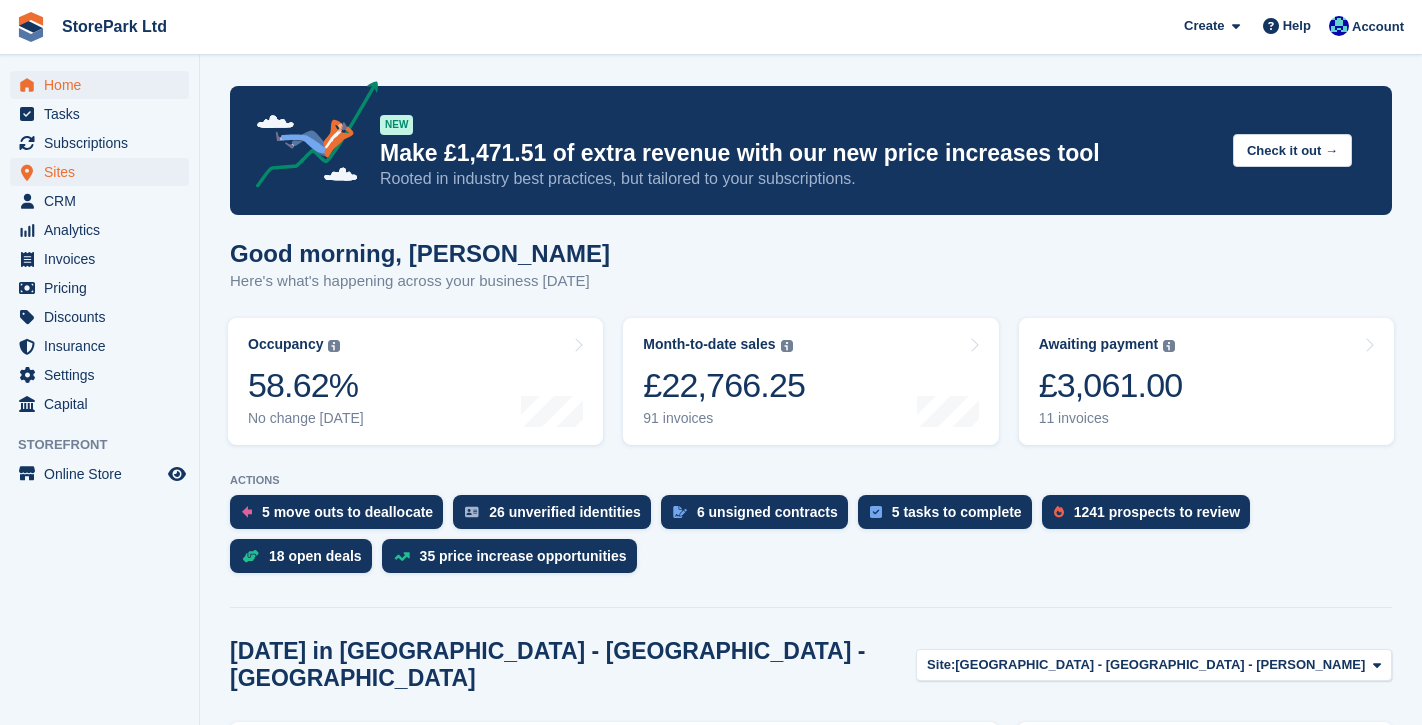 scroll, scrollTop: 0, scrollLeft: 0, axis: both 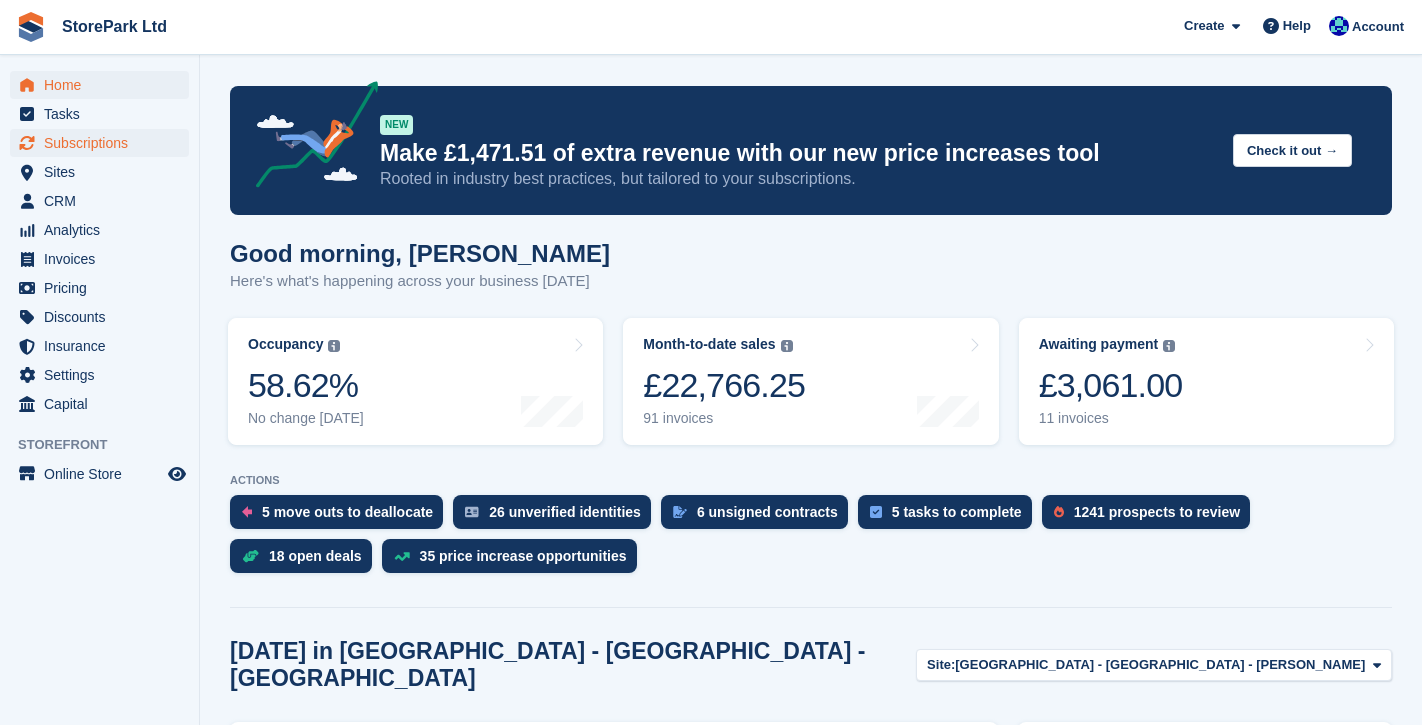 click on "Subscriptions" at bounding box center [104, 143] 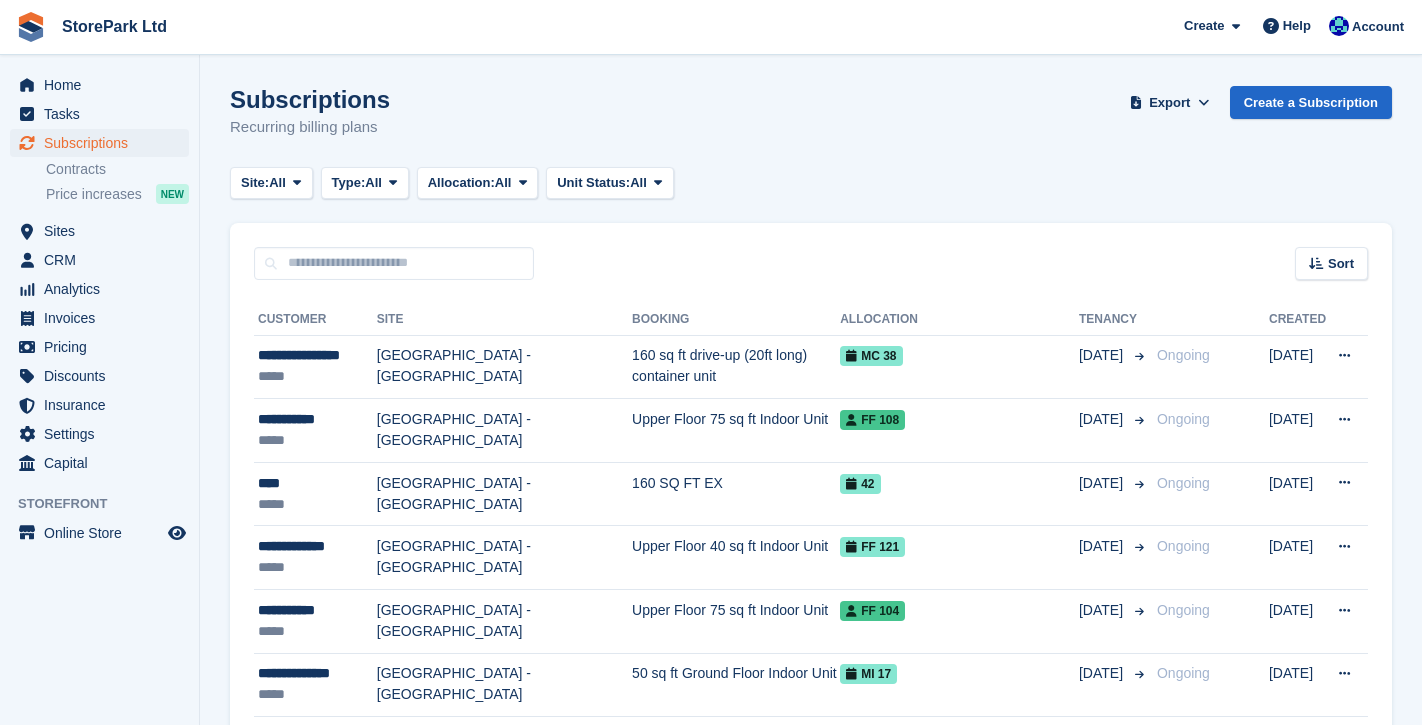 scroll, scrollTop: 0, scrollLeft: 0, axis: both 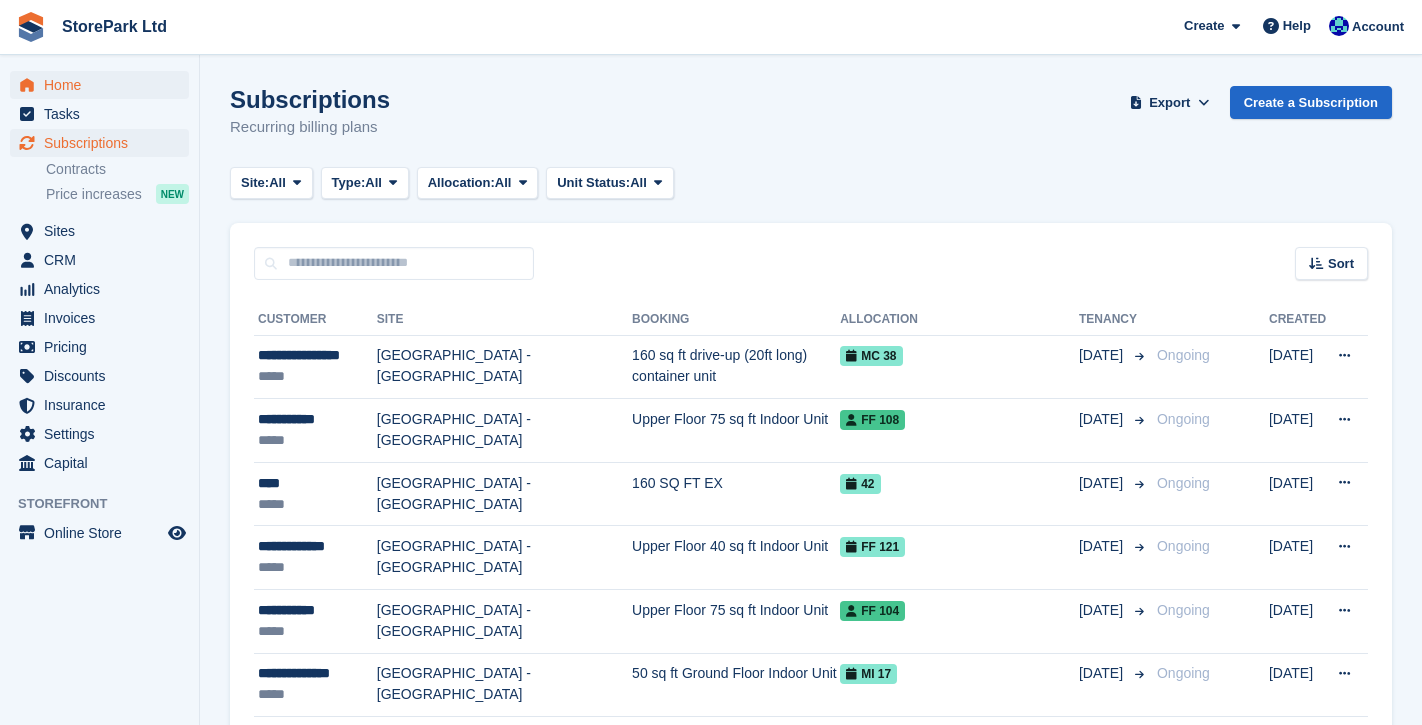 click on "Home" at bounding box center (104, 85) 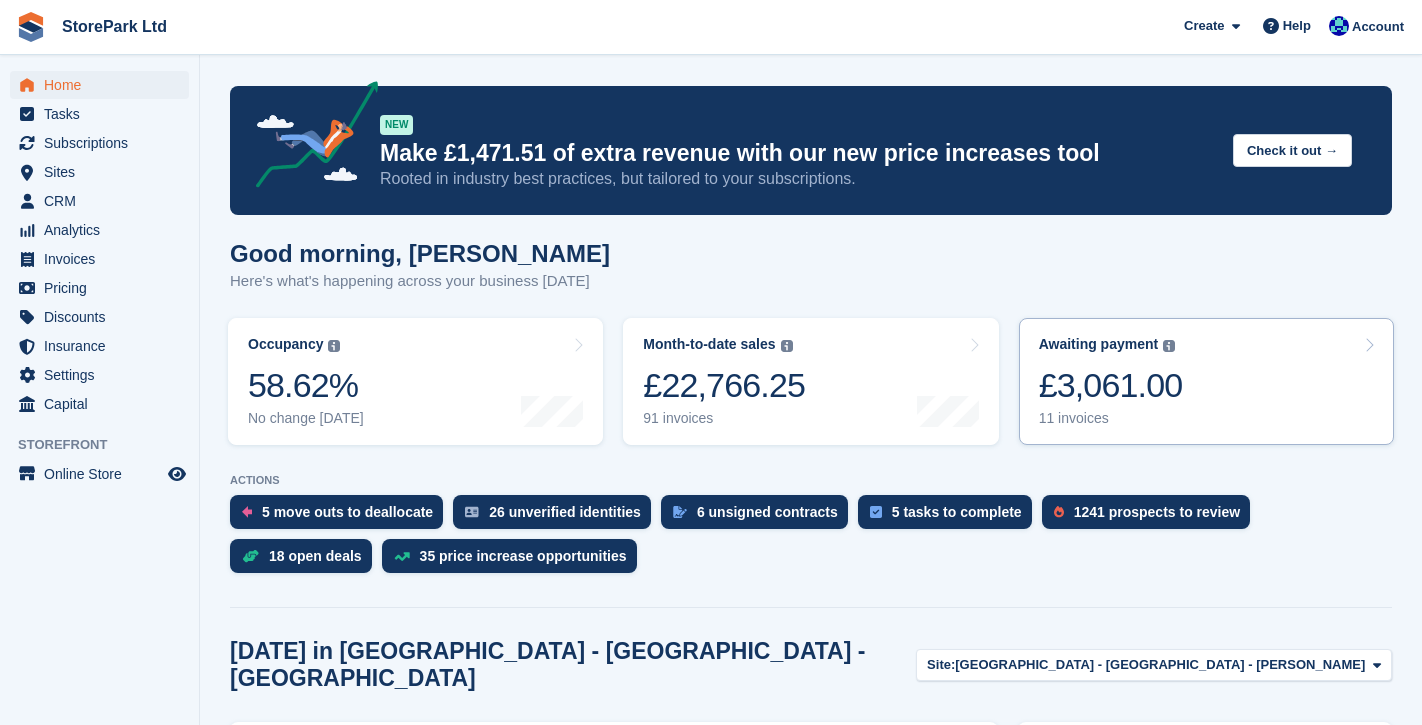scroll, scrollTop: 0, scrollLeft: 0, axis: both 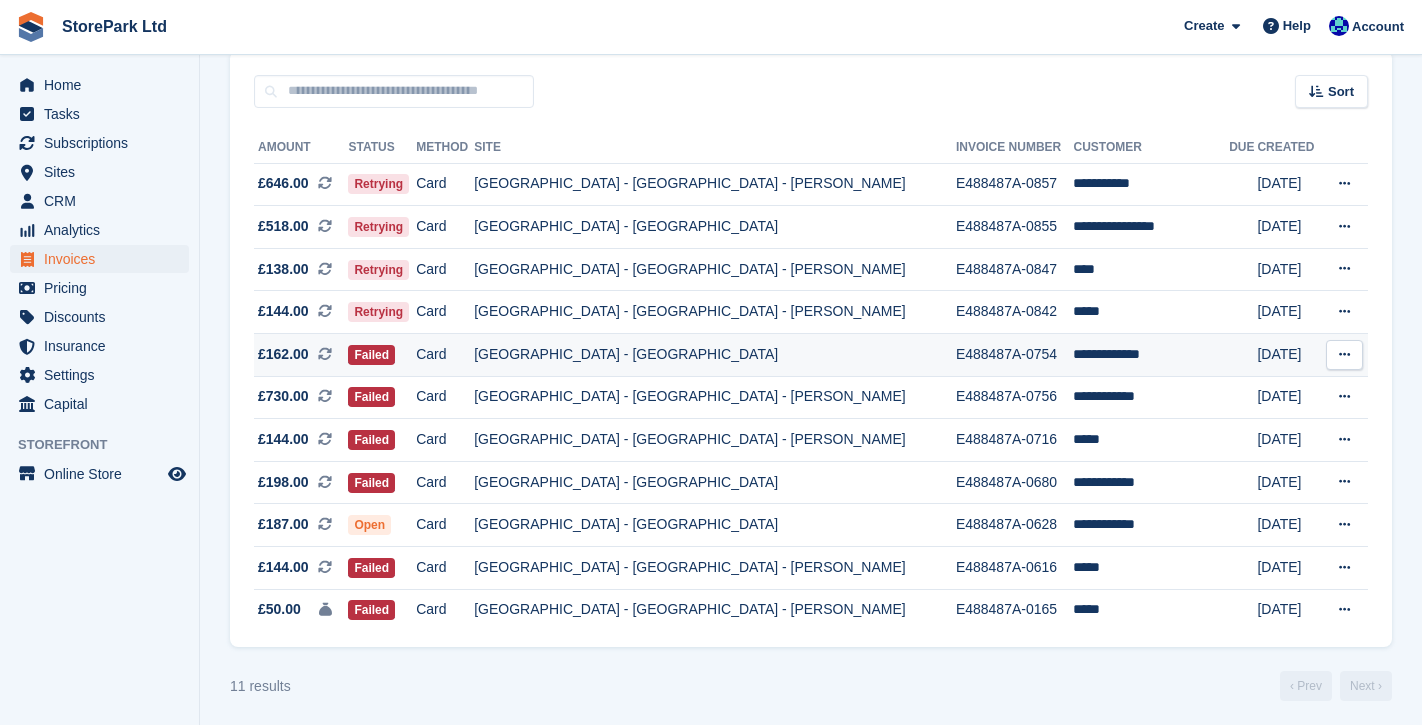 click on "Failed" at bounding box center (382, 355) 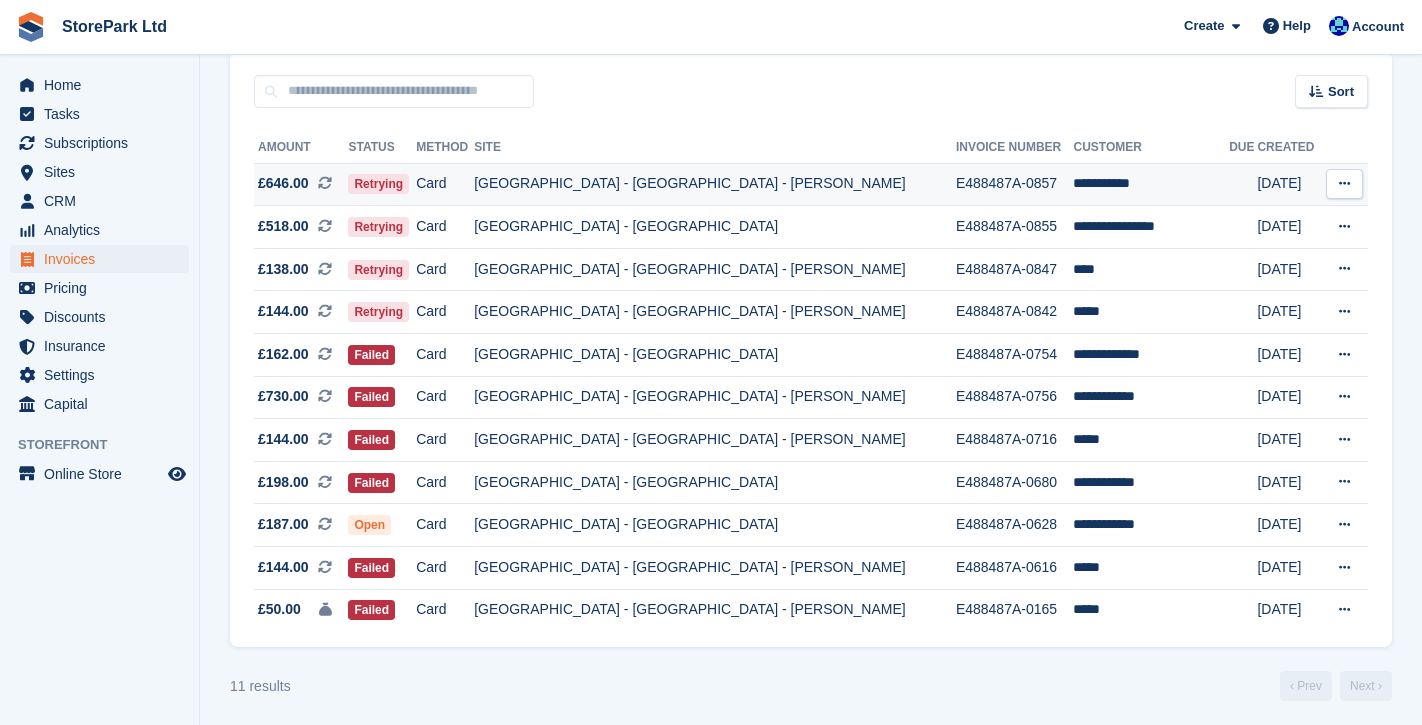 click on "[GEOGRAPHIC_DATA] - [GEOGRAPHIC_DATA] - [PERSON_NAME]" at bounding box center (715, 184) 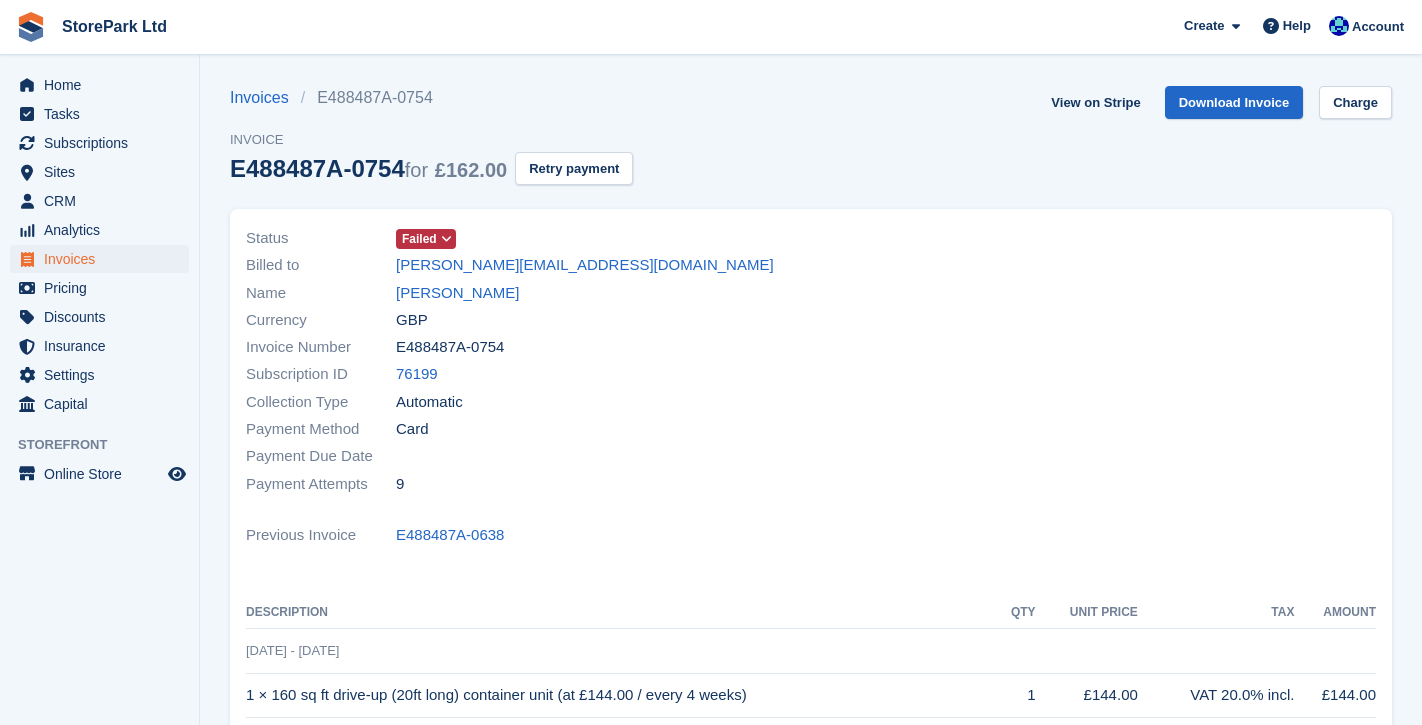scroll, scrollTop: 0, scrollLeft: 0, axis: both 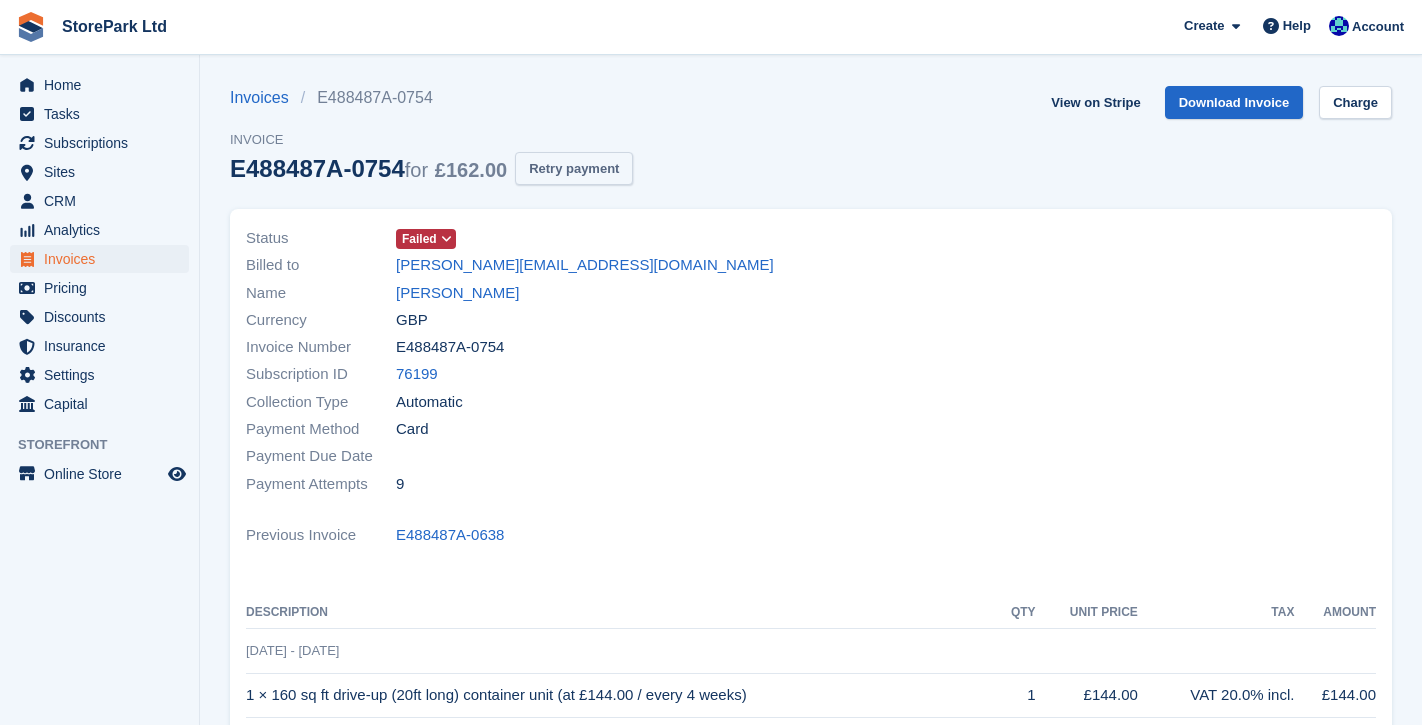 click on "Retry payment" at bounding box center [574, 168] 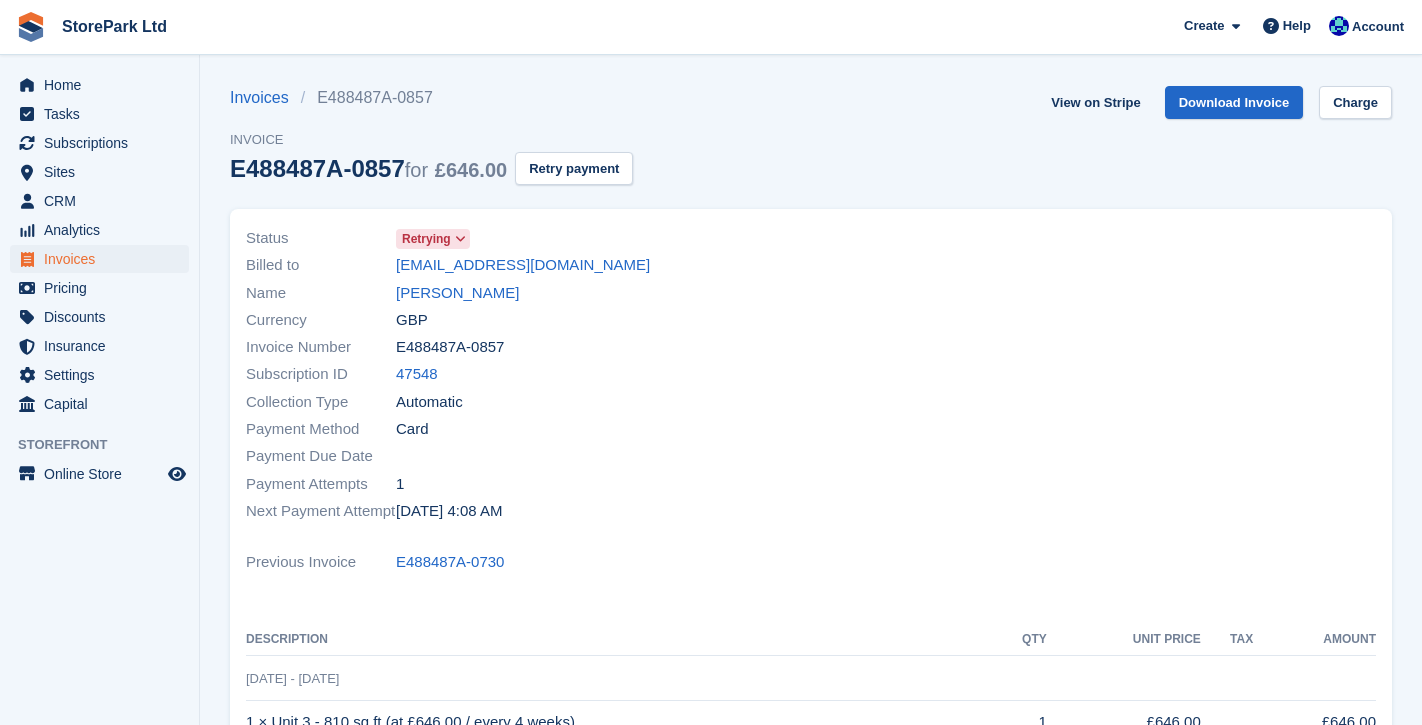 scroll, scrollTop: 0, scrollLeft: 0, axis: both 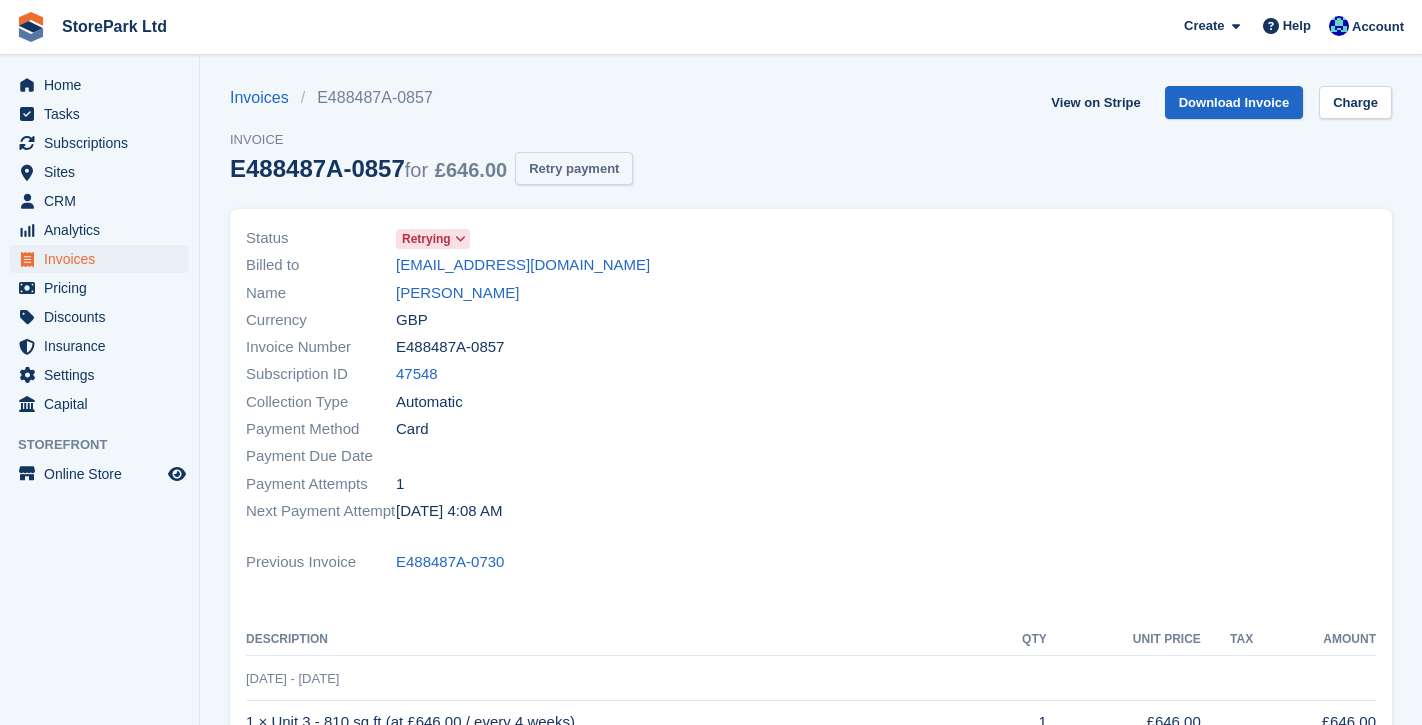 click on "Retry payment" at bounding box center (574, 168) 